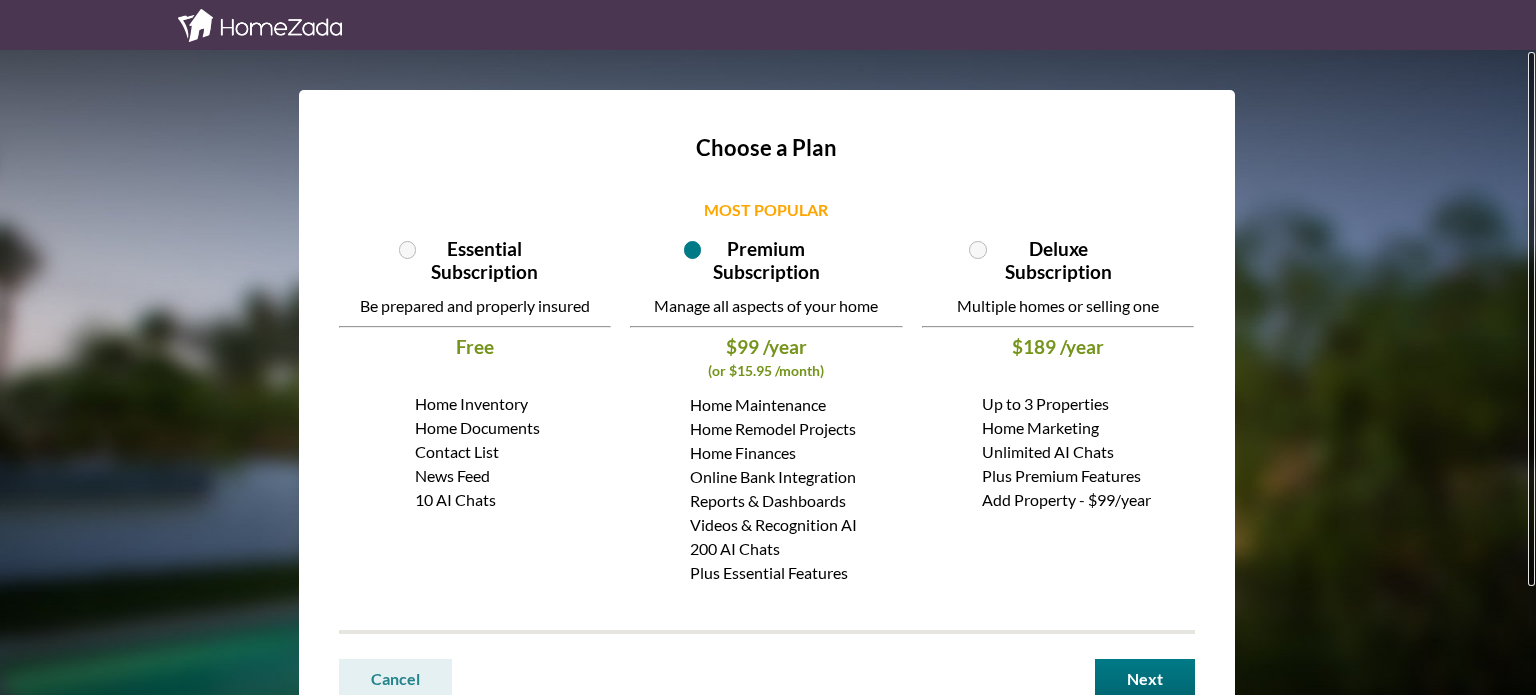 scroll, scrollTop: 0, scrollLeft: 0, axis: both 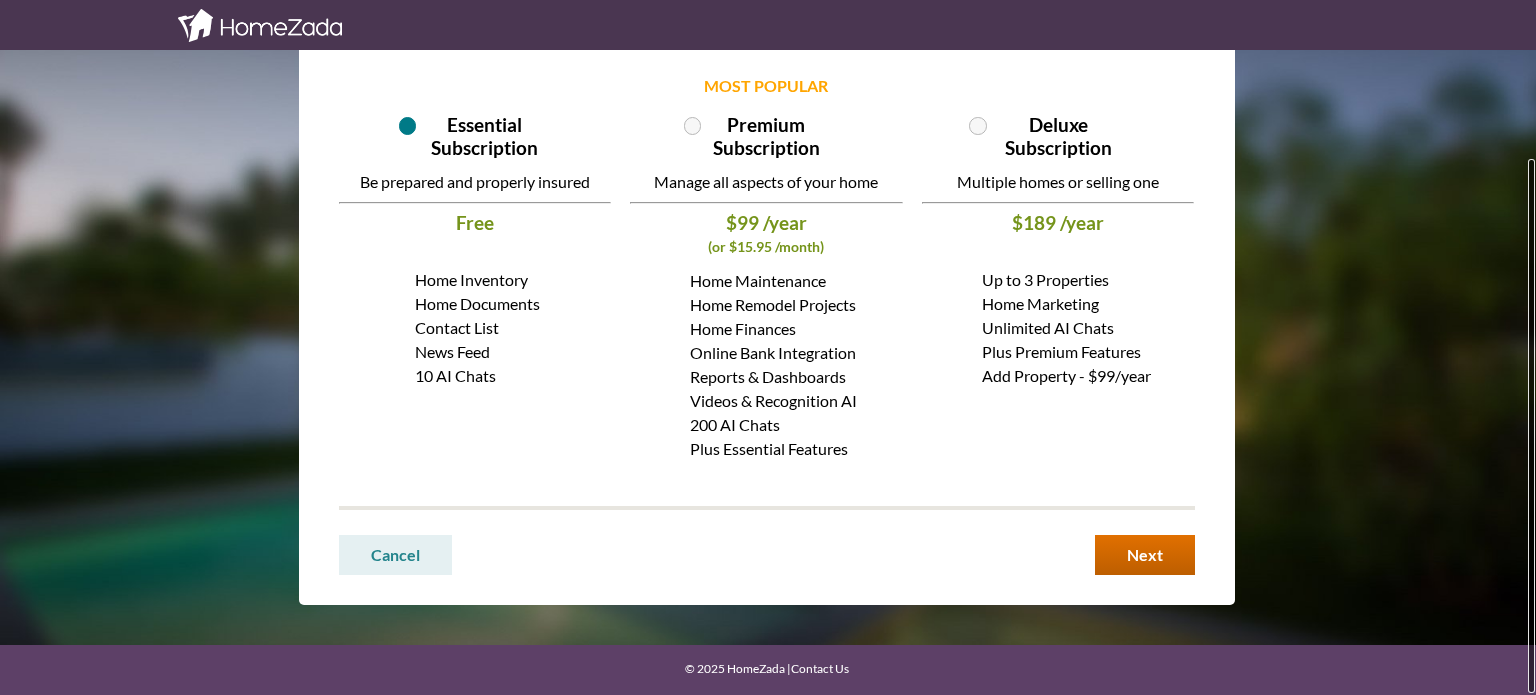 click on "Next" at bounding box center [1145, 555] 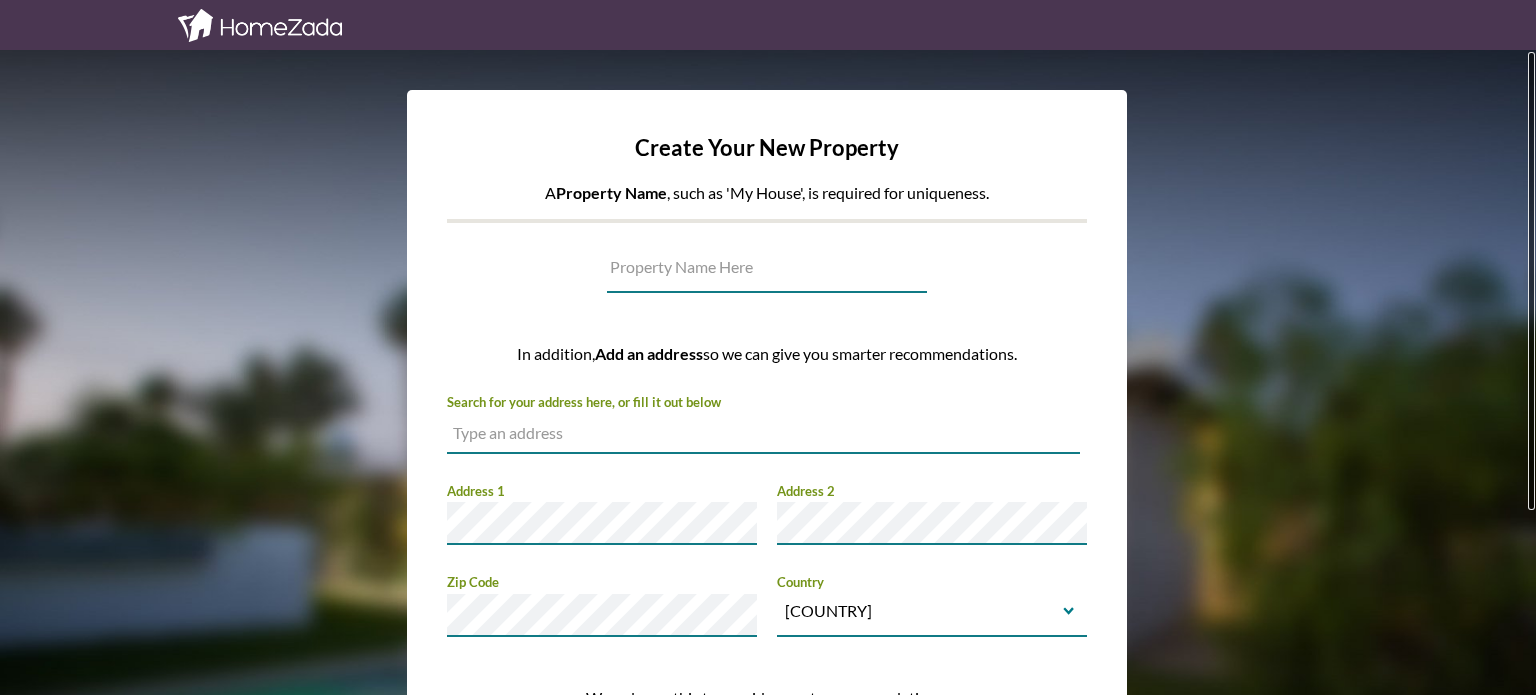scroll, scrollTop: 0, scrollLeft: 0, axis: both 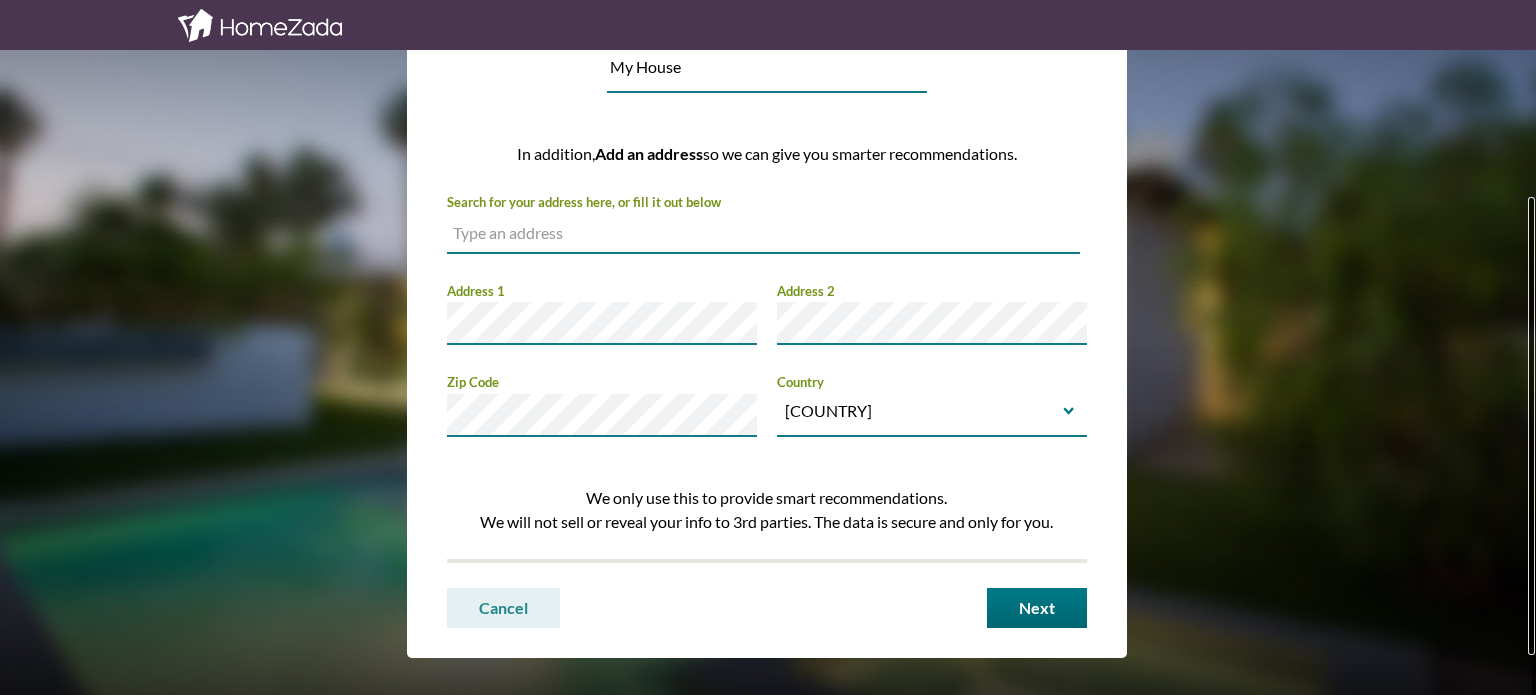 type on "My House" 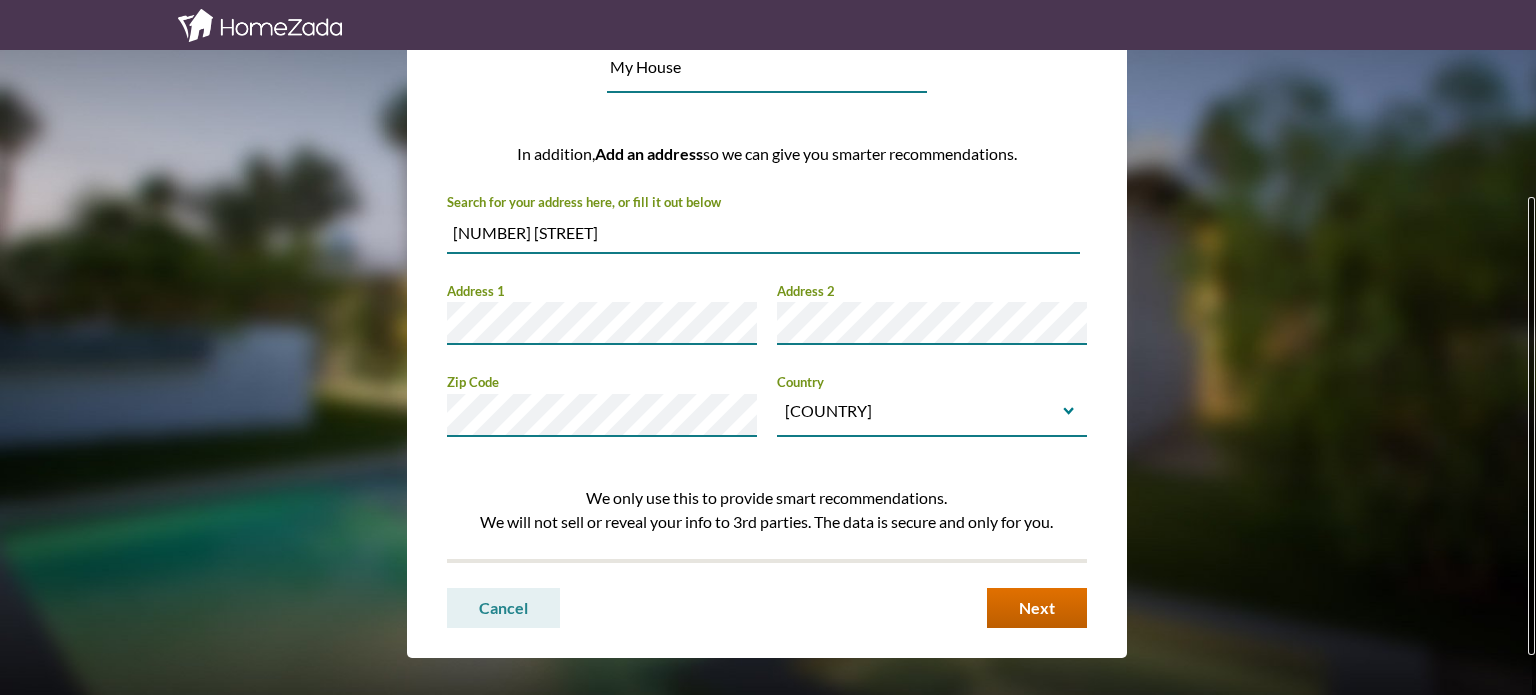 click on "Next" at bounding box center (1037, 608) 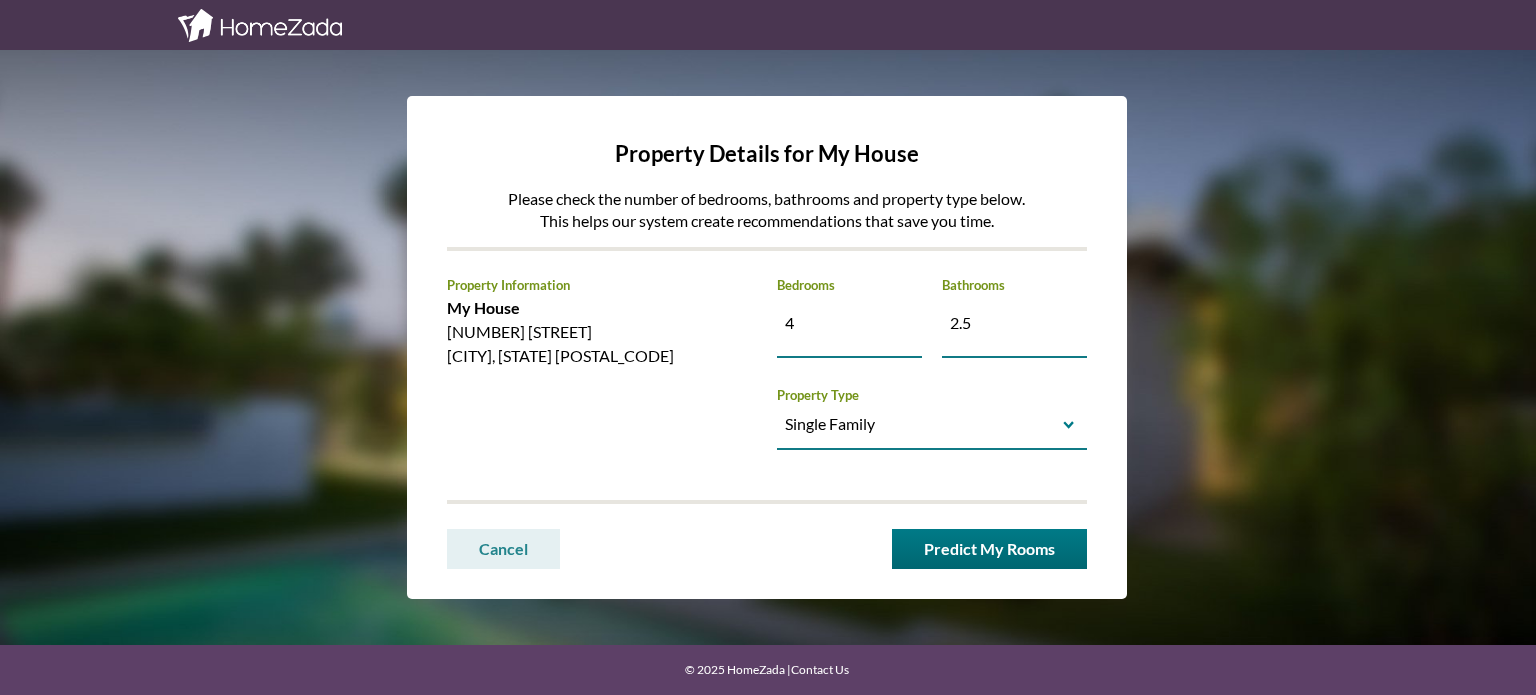 scroll, scrollTop: 0, scrollLeft: 0, axis: both 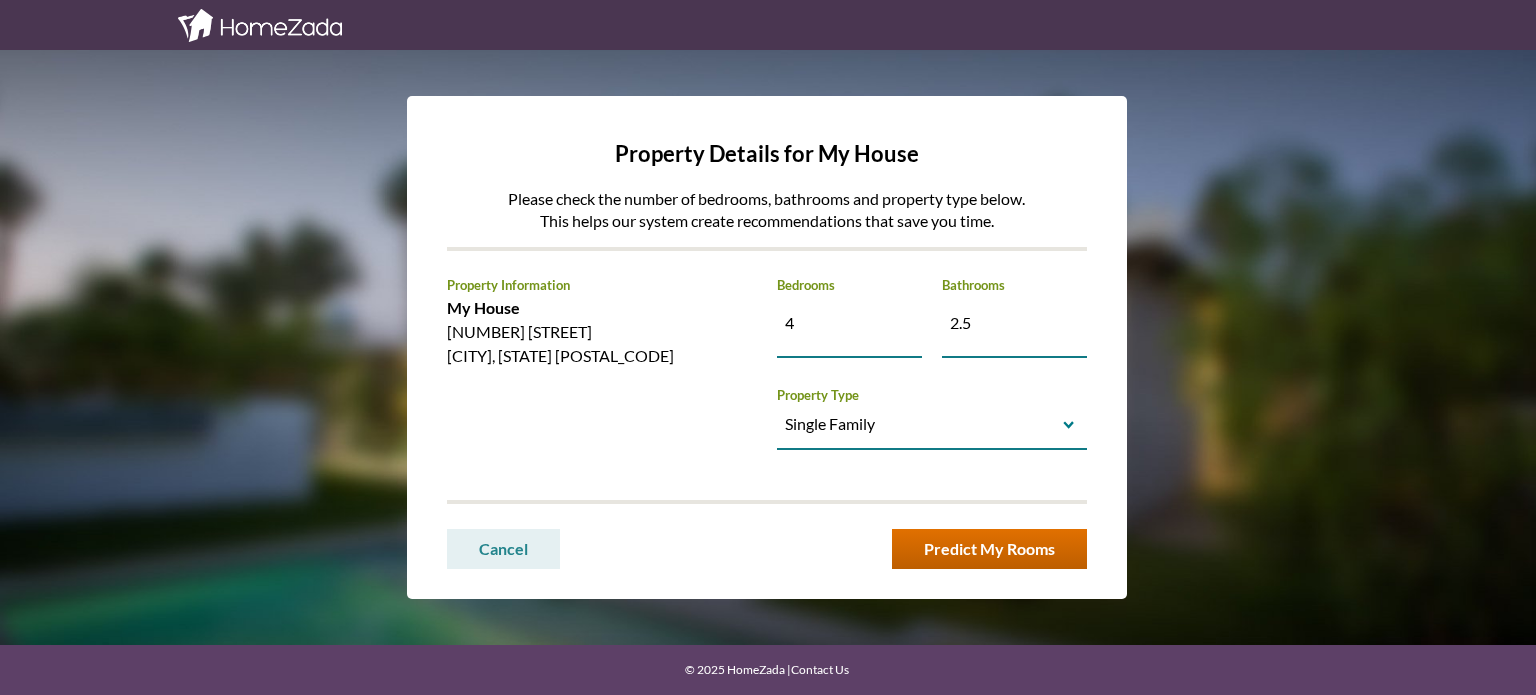 click on "Predict My Rooms" at bounding box center [989, 549] 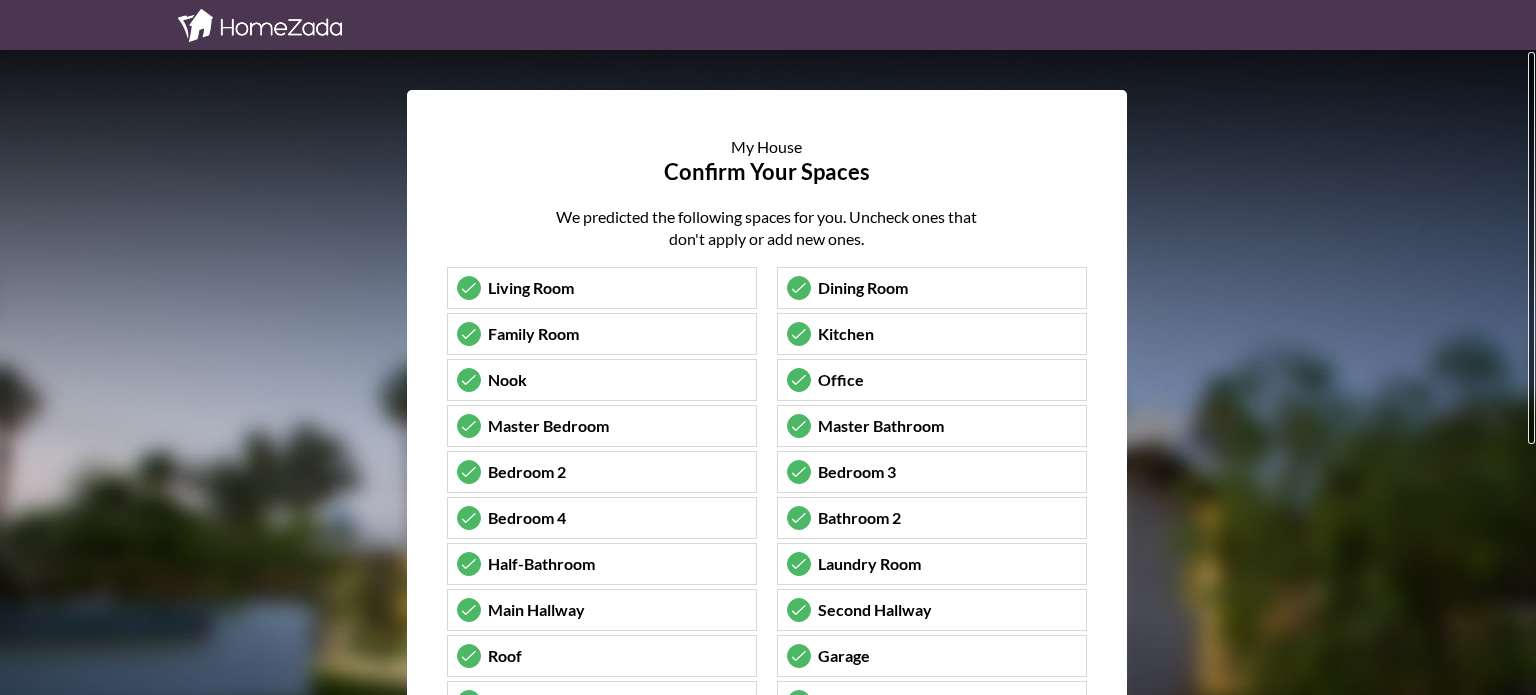 scroll, scrollTop: 0, scrollLeft: 0, axis: both 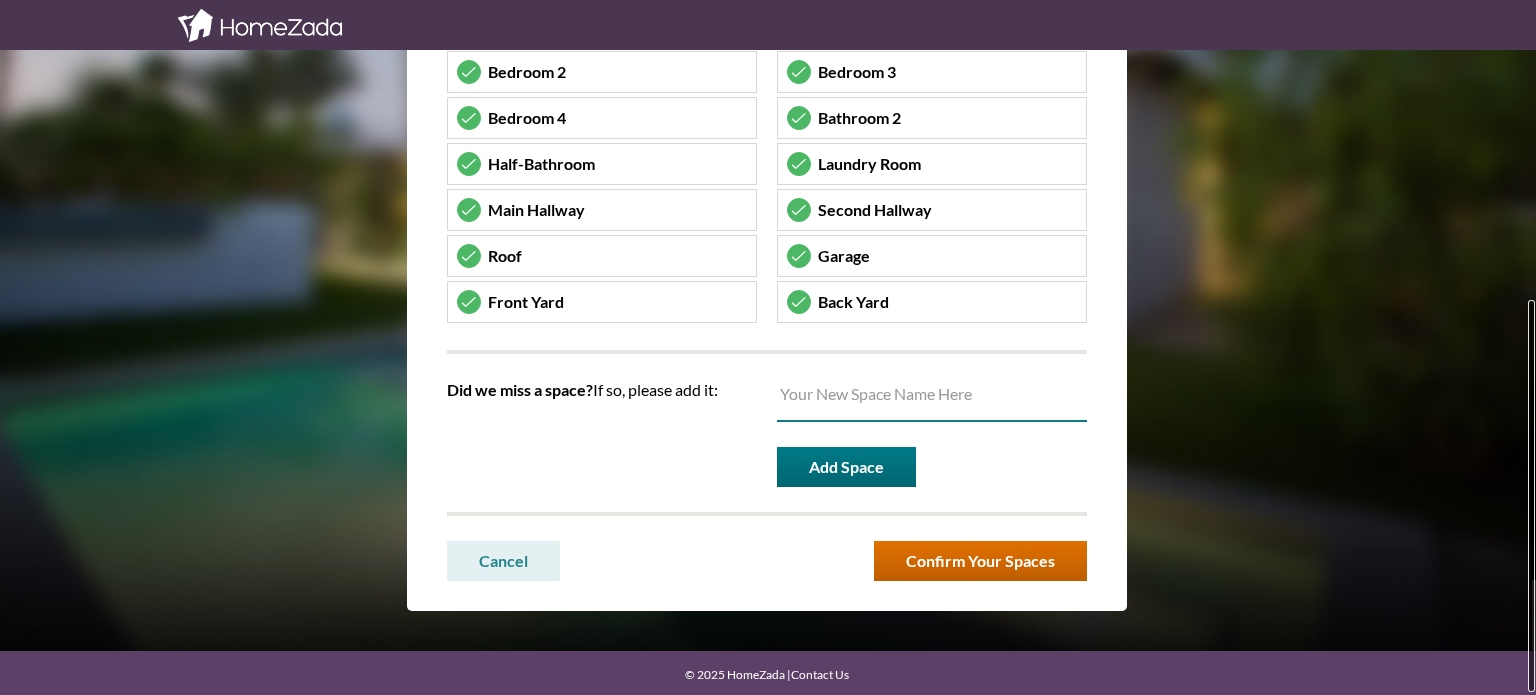 click on "Confirm Your Spaces" at bounding box center (980, 561) 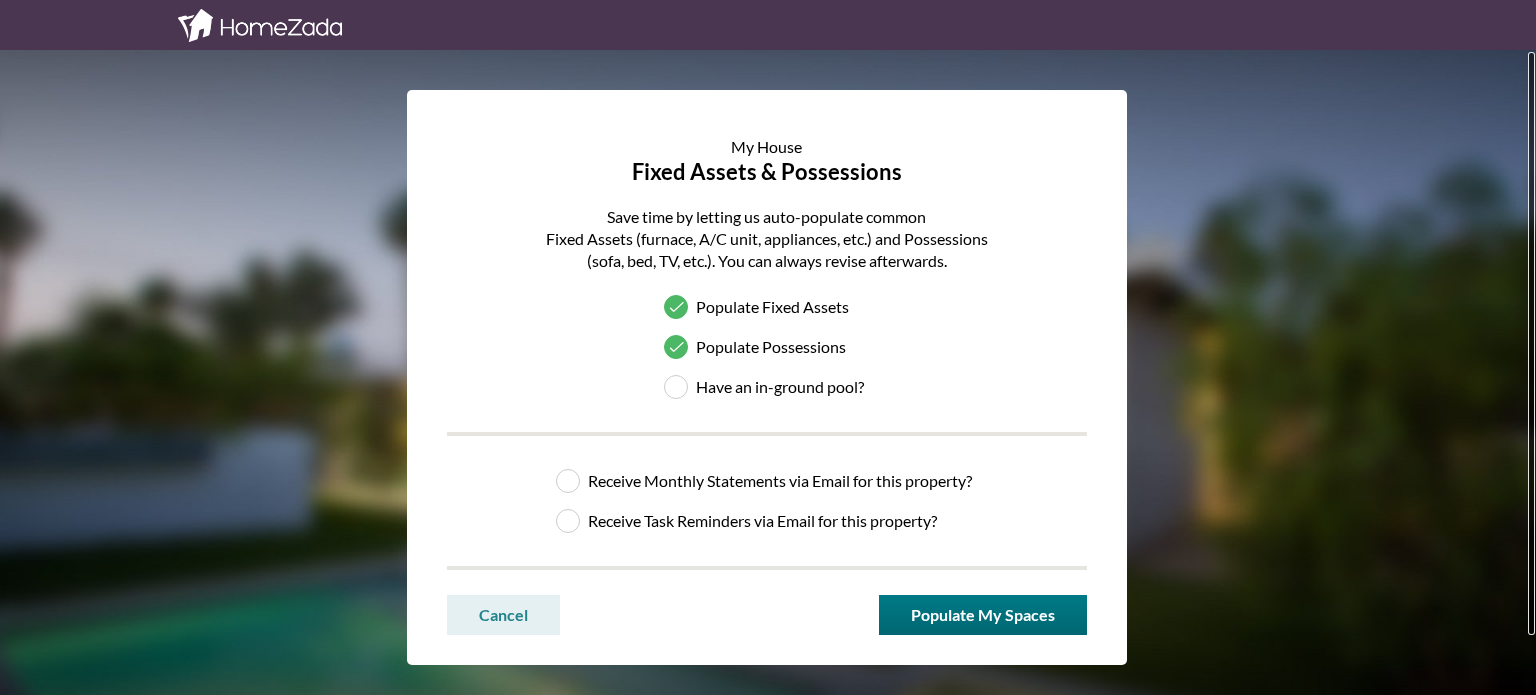 scroll, scrollTop: 0, scrollLeft: 0, axis: both 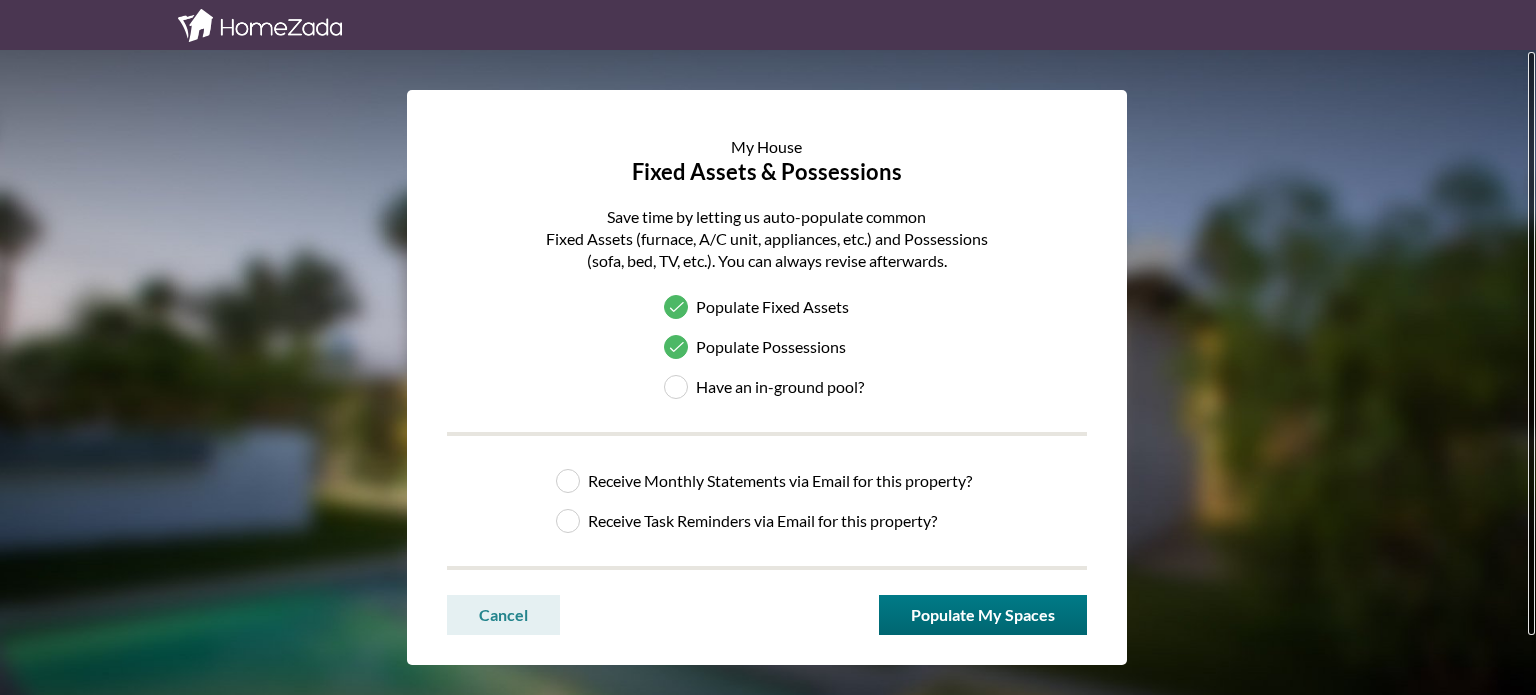 click on "Receive Monthly Statements via Email for this property?" at bounding box center (759, 307) 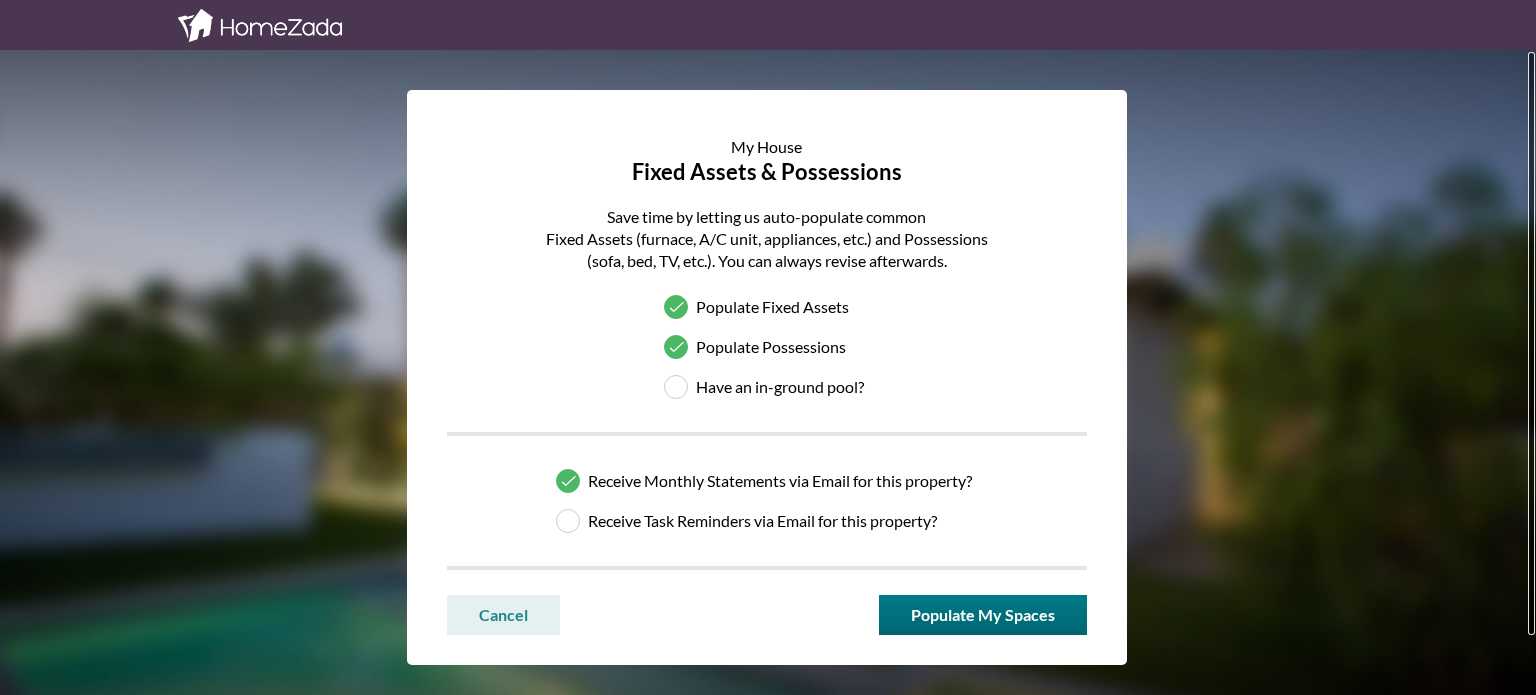click on "Receive Task Reminders via Email for this property?" at bounding box center (757, 347) 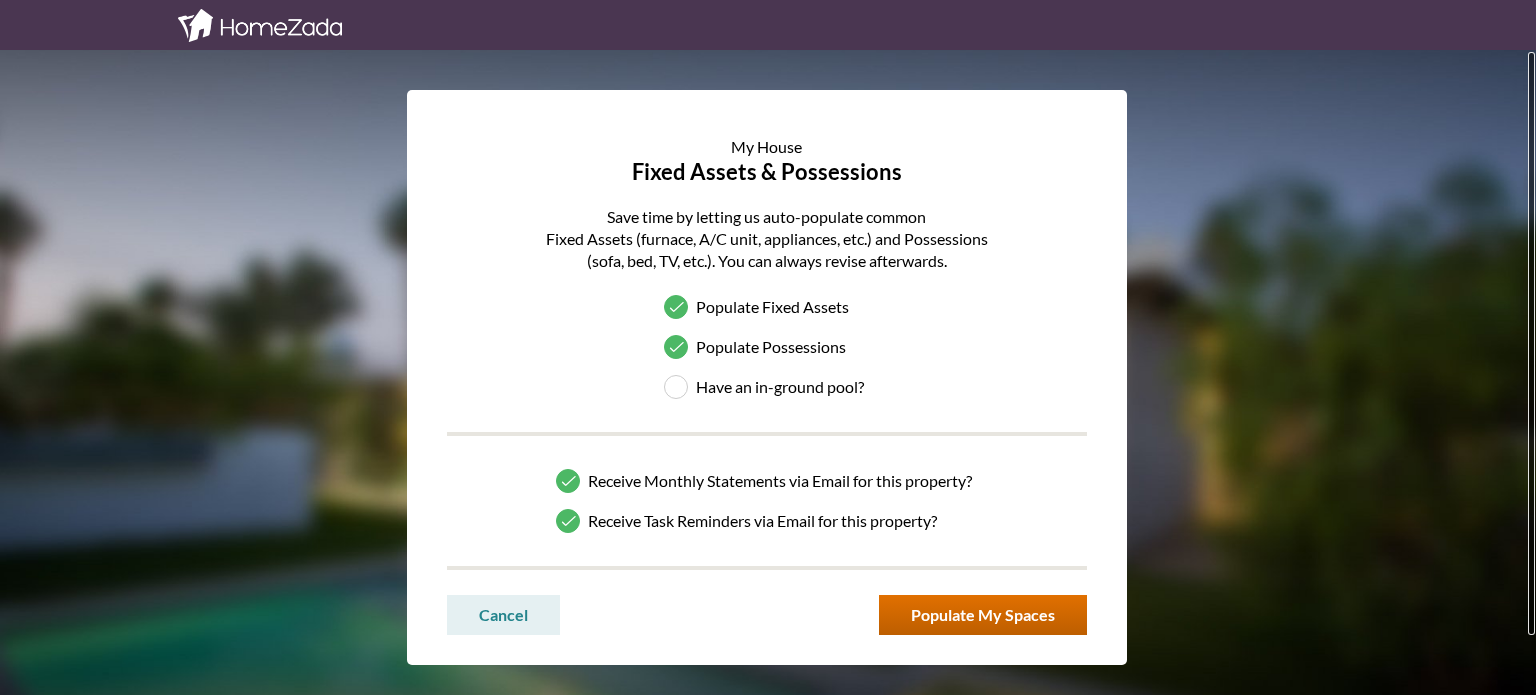 click on "Populate My Spaces" at bounding box center [983, 615] 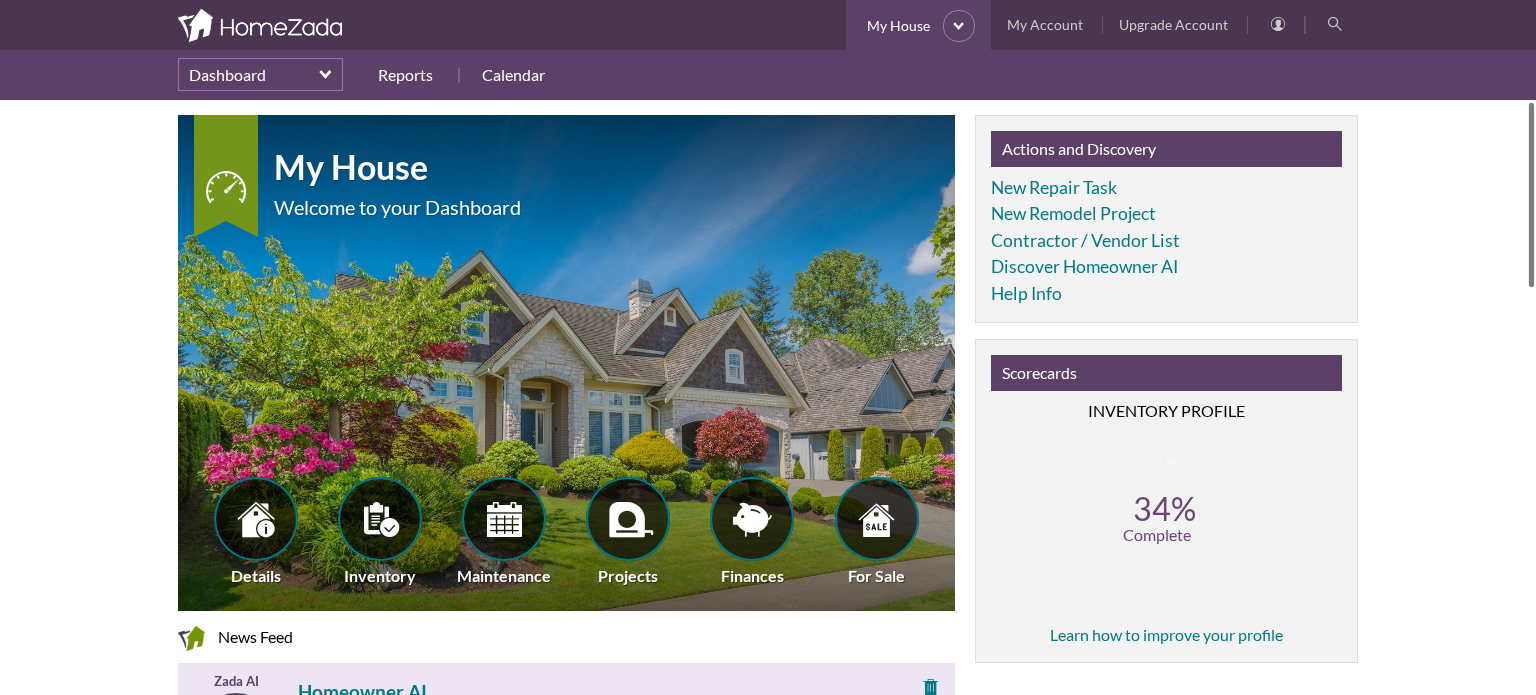 scroll, scrollTop: 0, scrollLeft: 0, axis: both 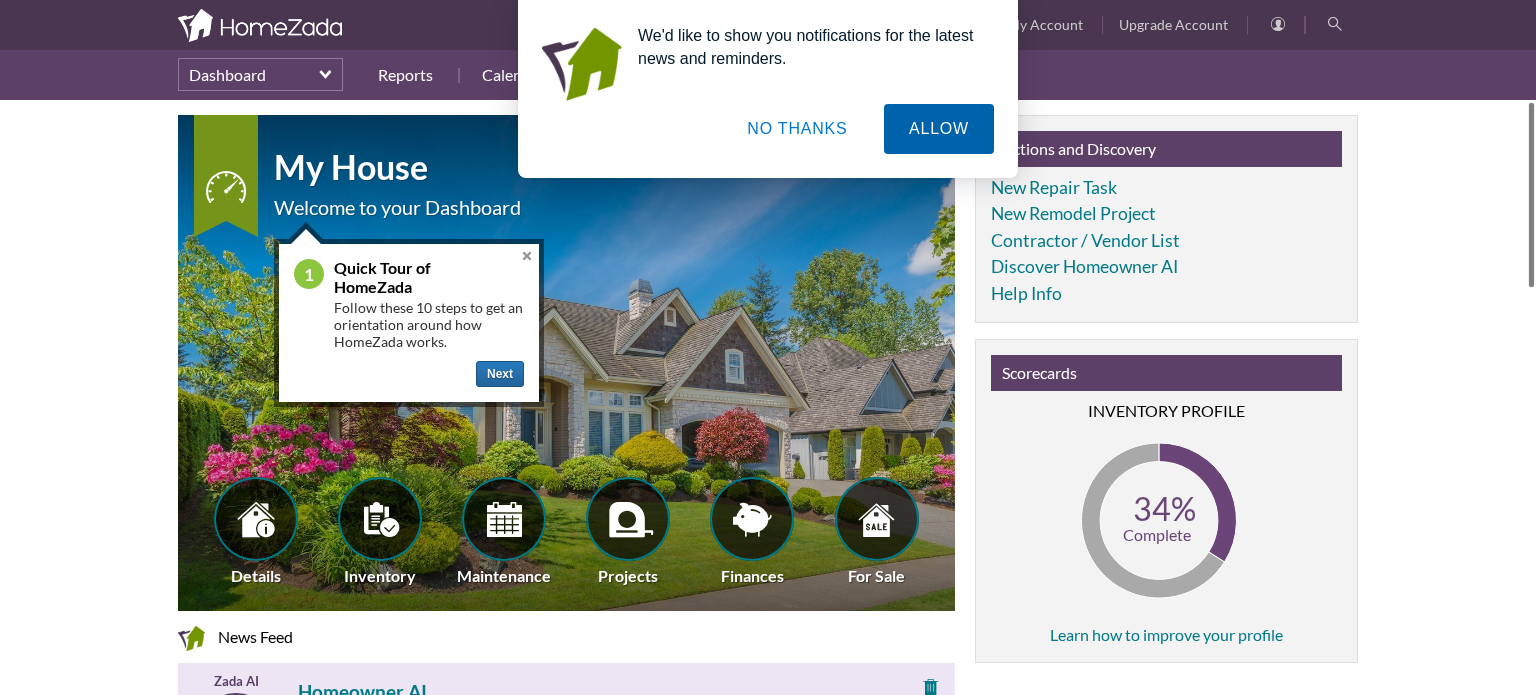 click on "ALLOW" at bounding box center [939, 129] 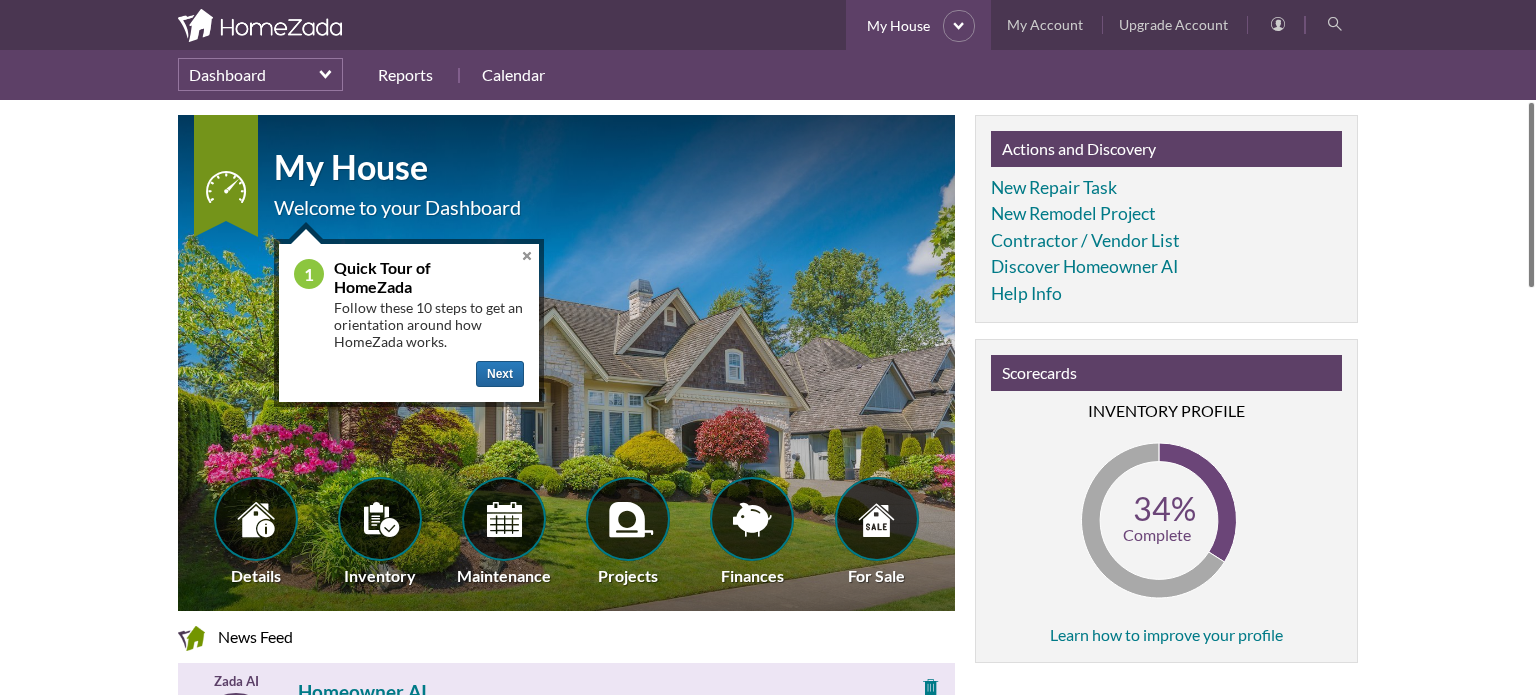 click on "Close" at bounding box center [527, 256] 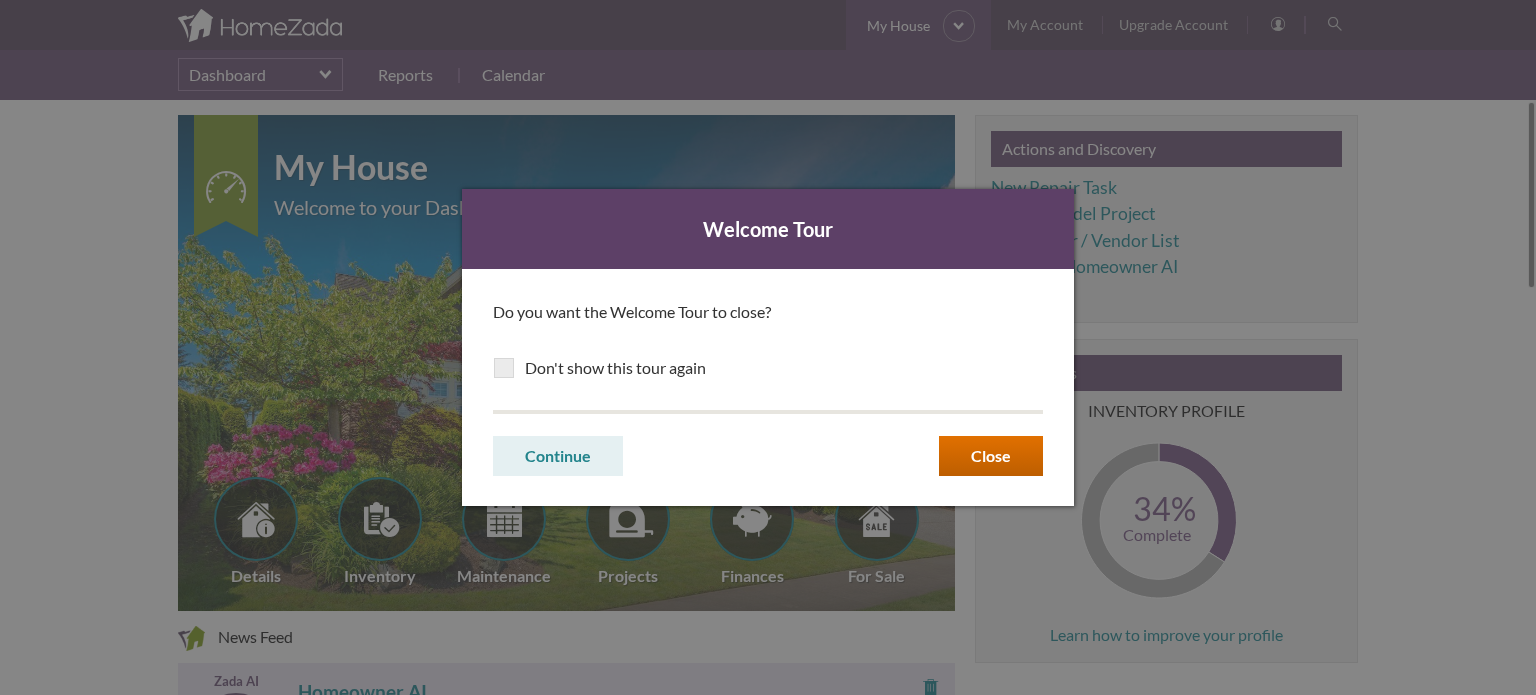 click on "Close" at bounding box center (991, 456) 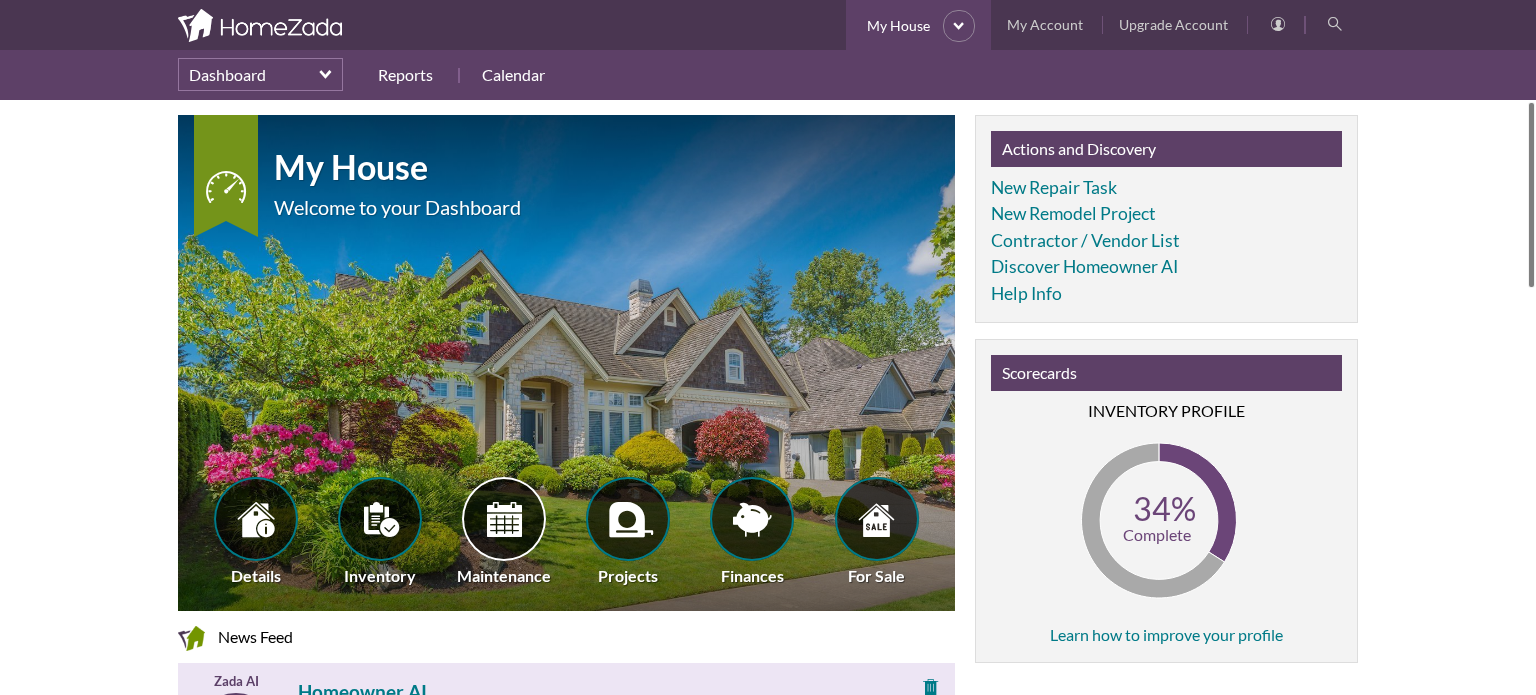 click at bounding box center (504, 519) 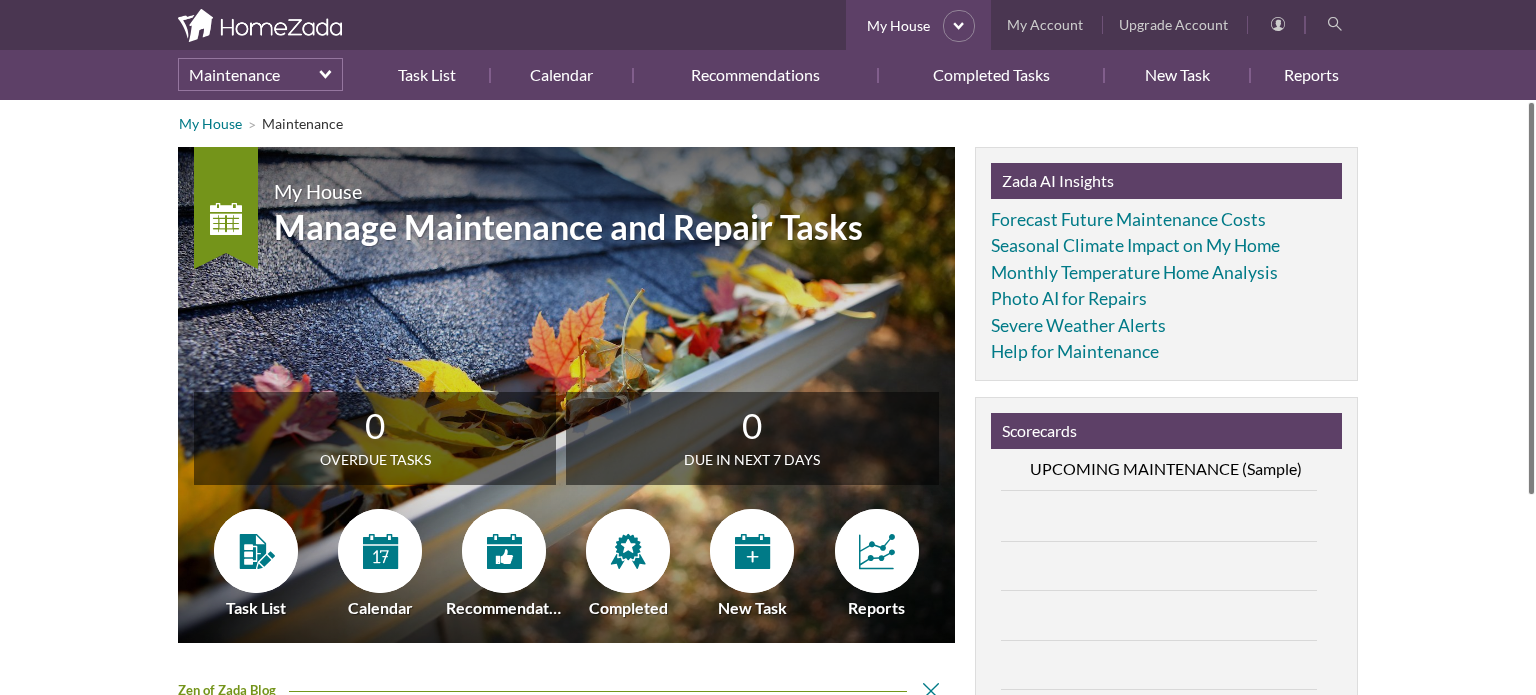 scroll, scrollTop: 0, scrollLeft: 0, axis: both 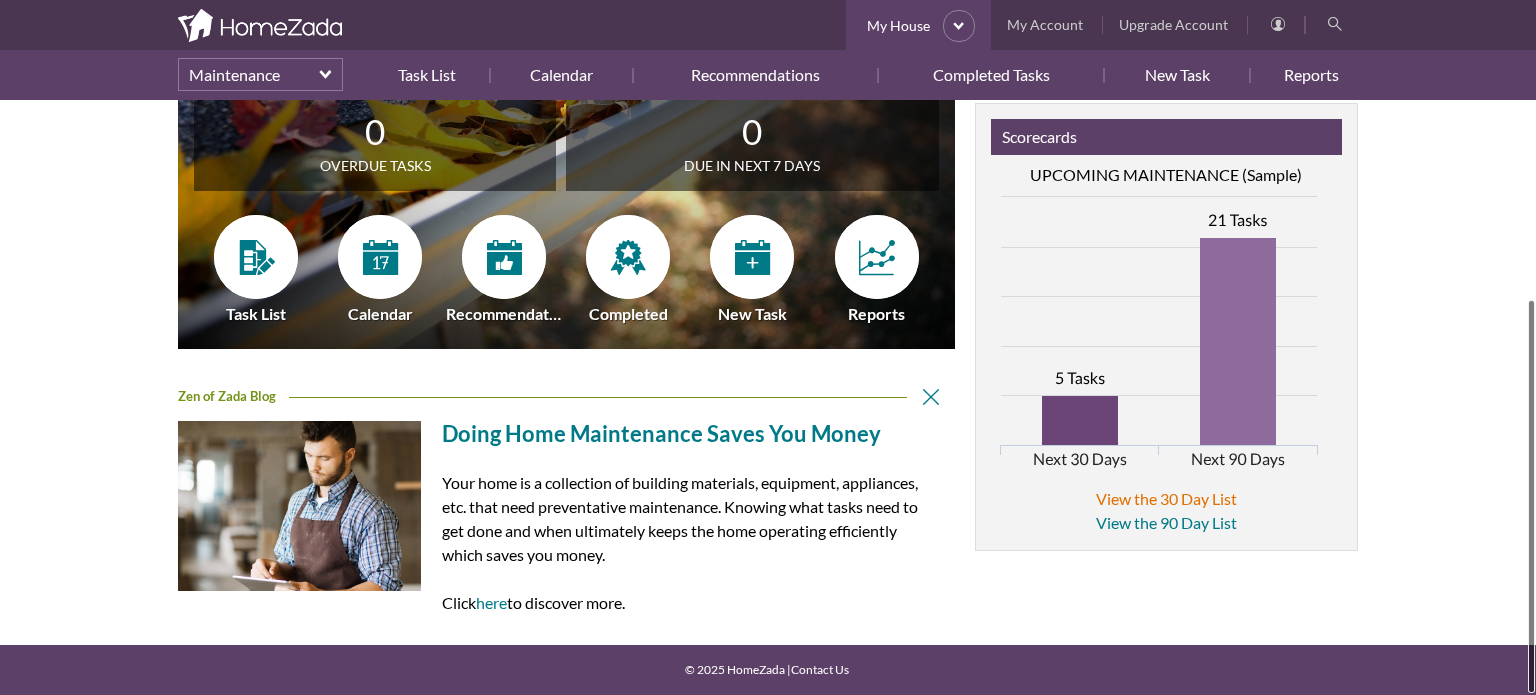 click on "View the 30 Day List" at bounding box center (1166, 498) 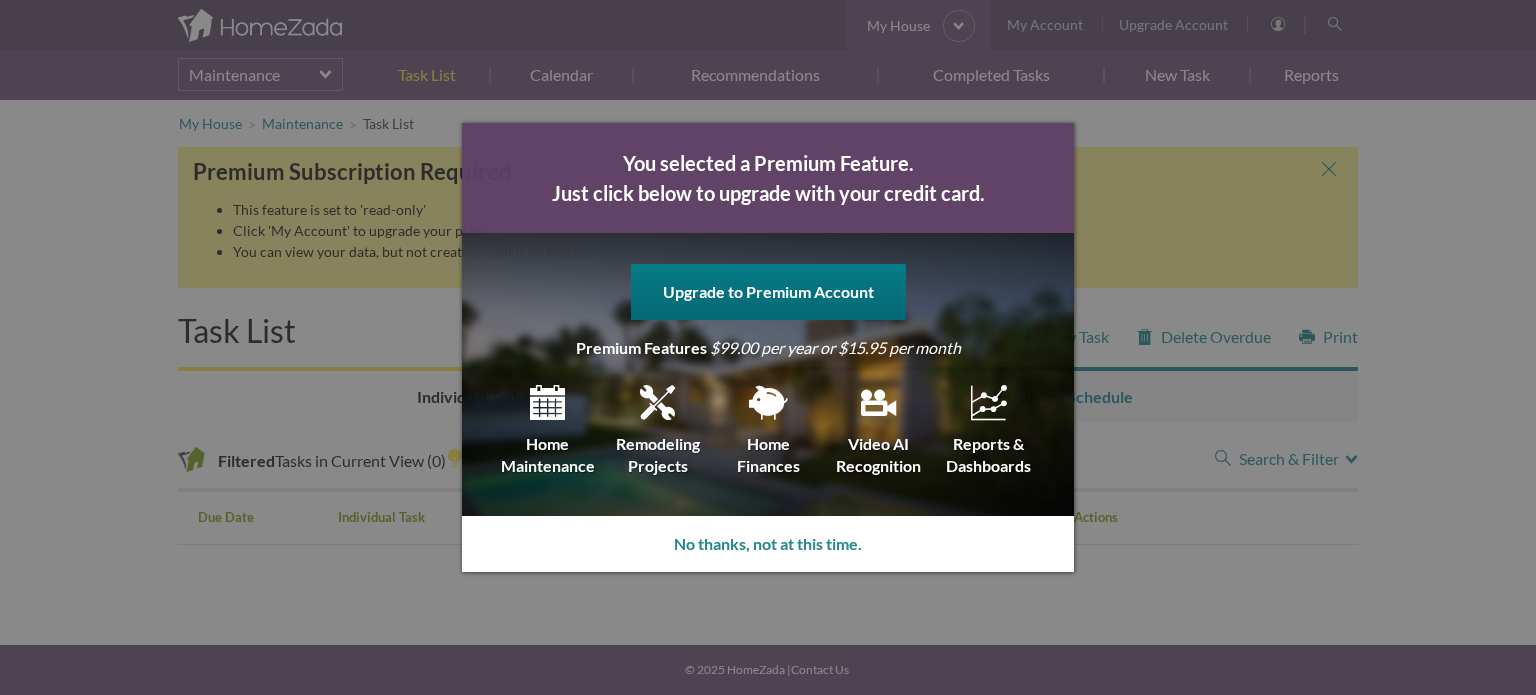 scroll, scrollTop: 0, scrollLeft: 0, axis: both 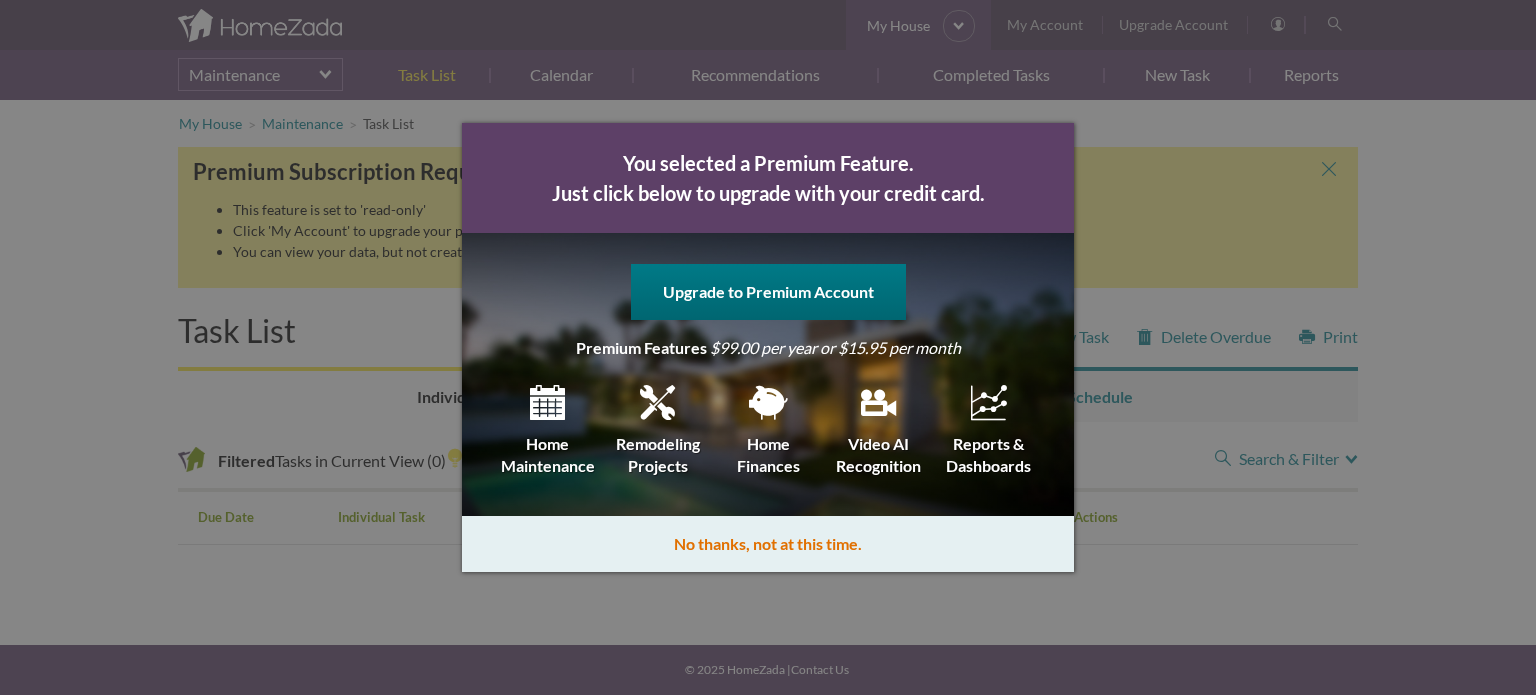 click on "No thanks, not at this time." at bounding box center [768, 544] 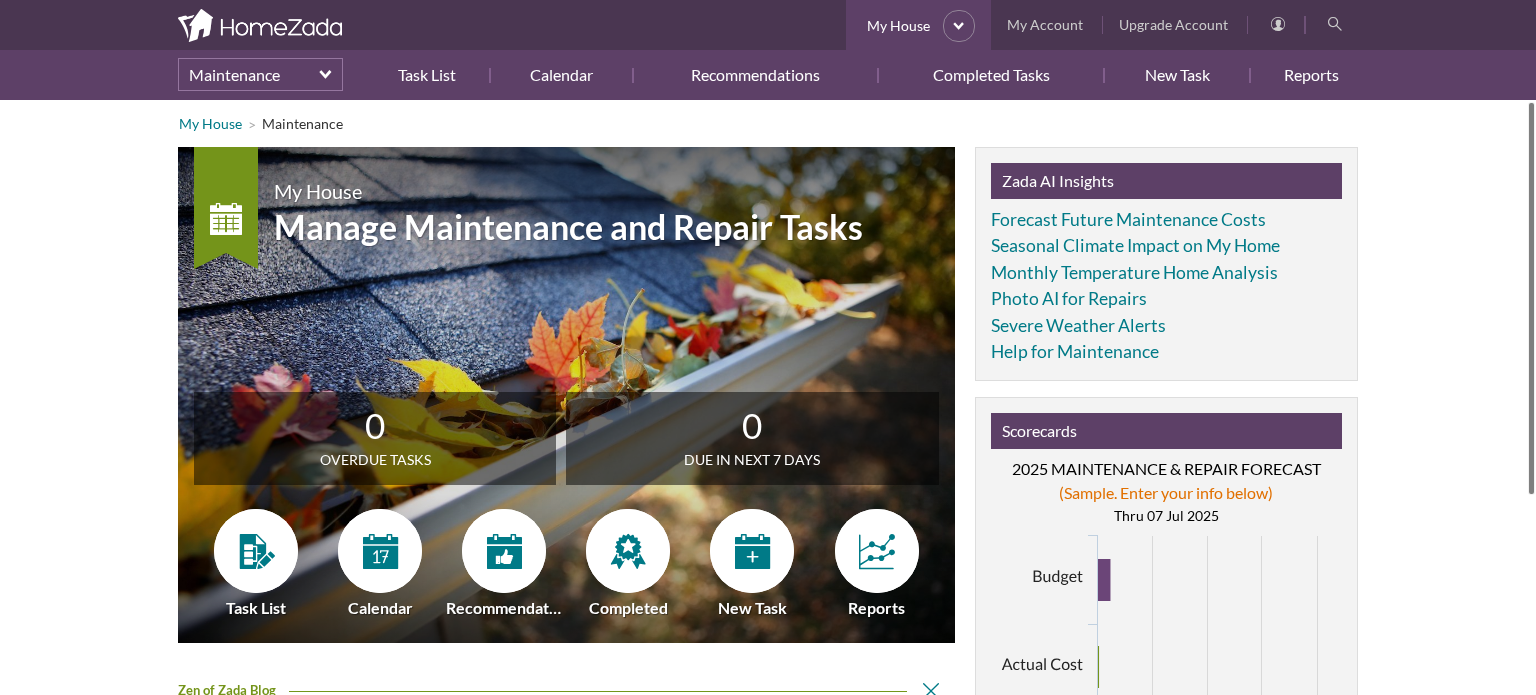 scroll, scrollTop: 0, scrollLeft: 0, axis: both 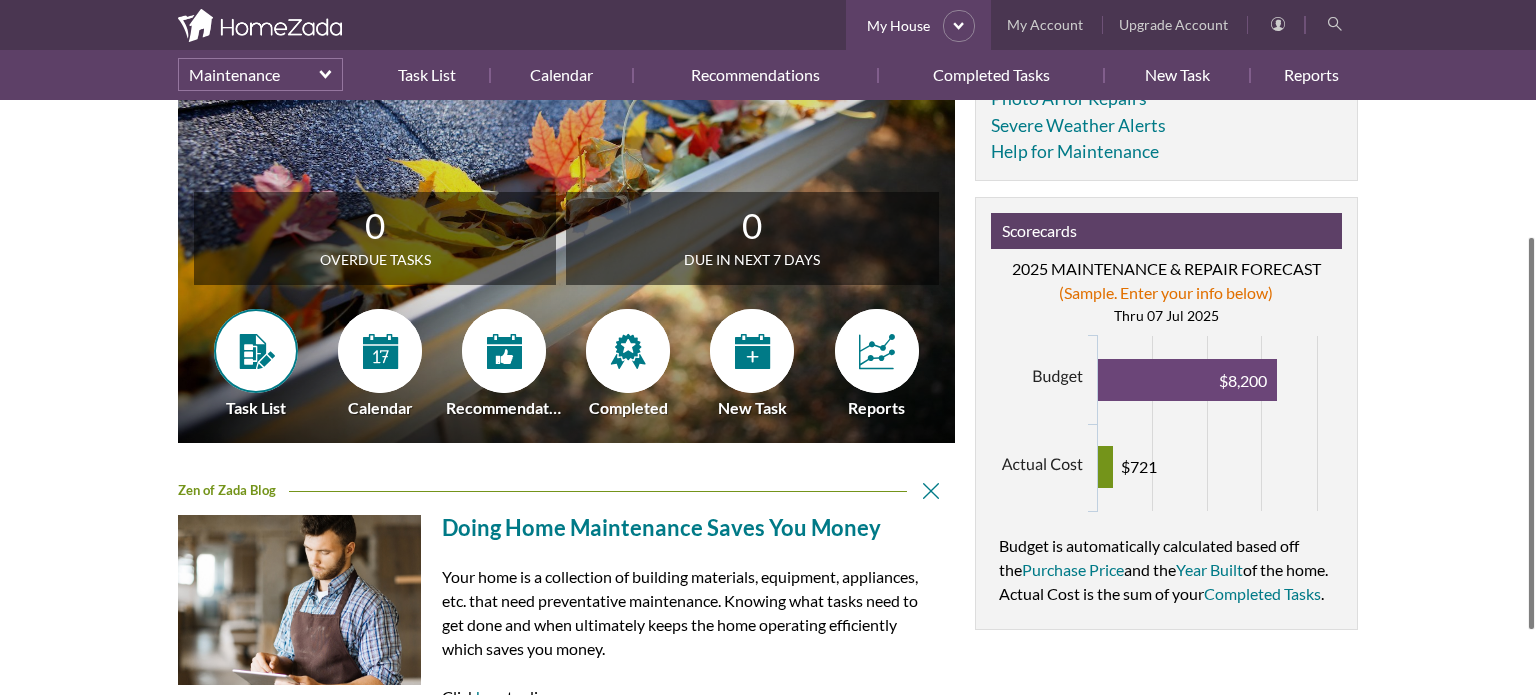 click at bounding box center [256, 351] 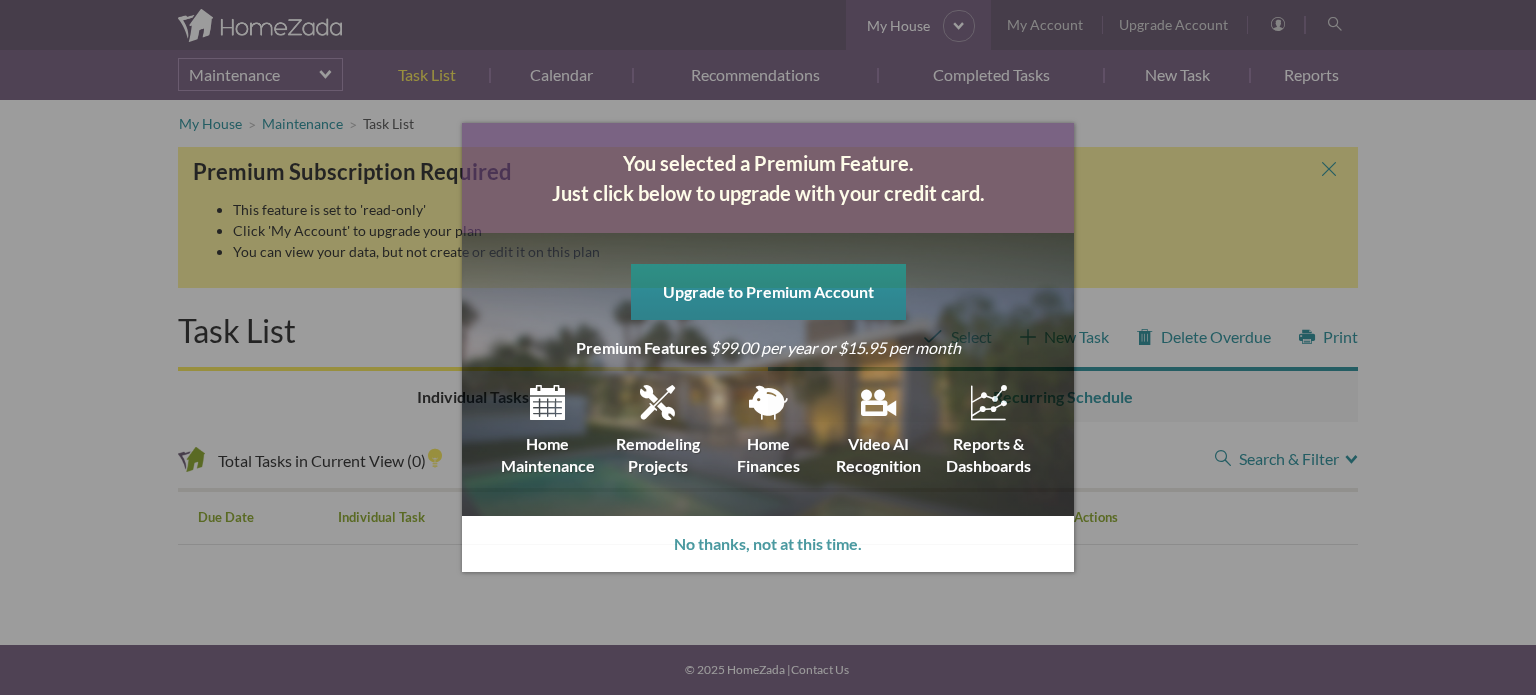 scroll, scrollTop: 0, scrollLeft: 0, axis: both 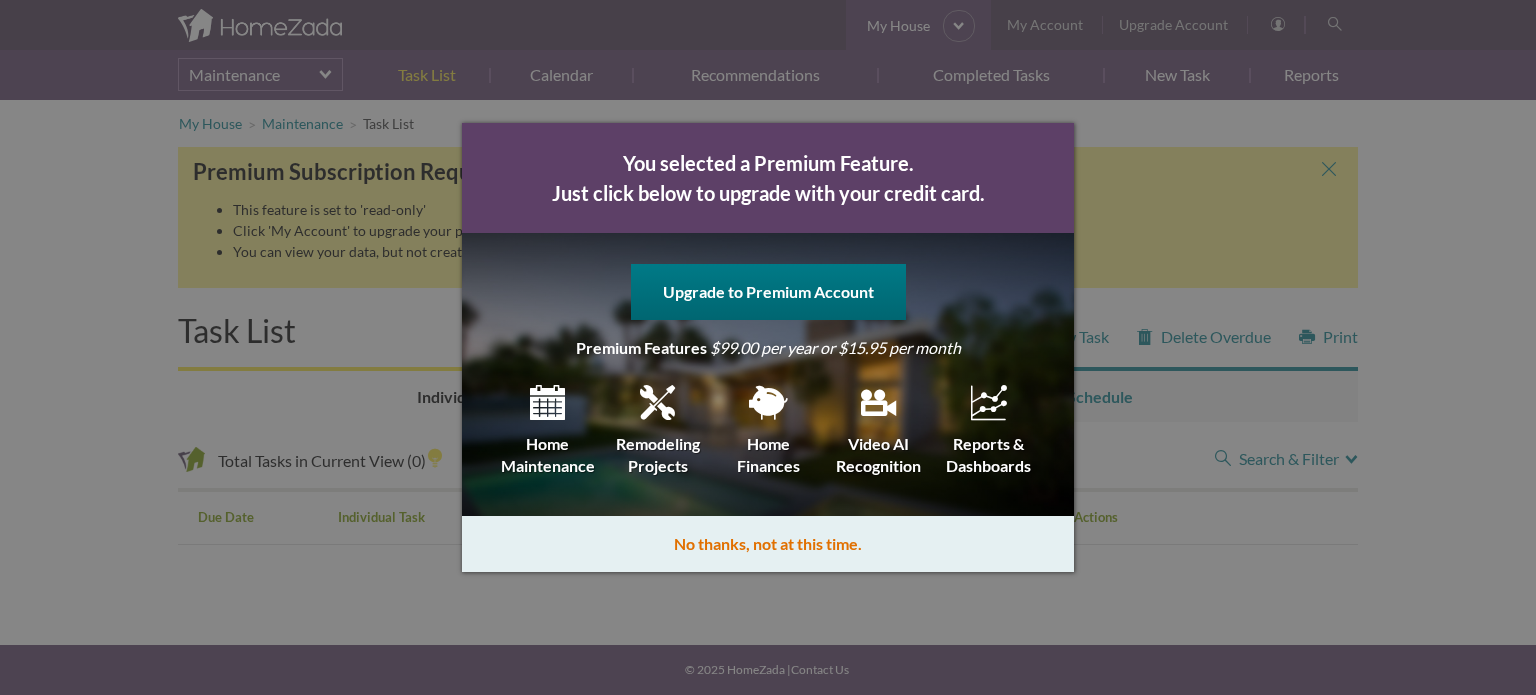 click on "No thanks, not at this time." at bounding box center (768, 544) 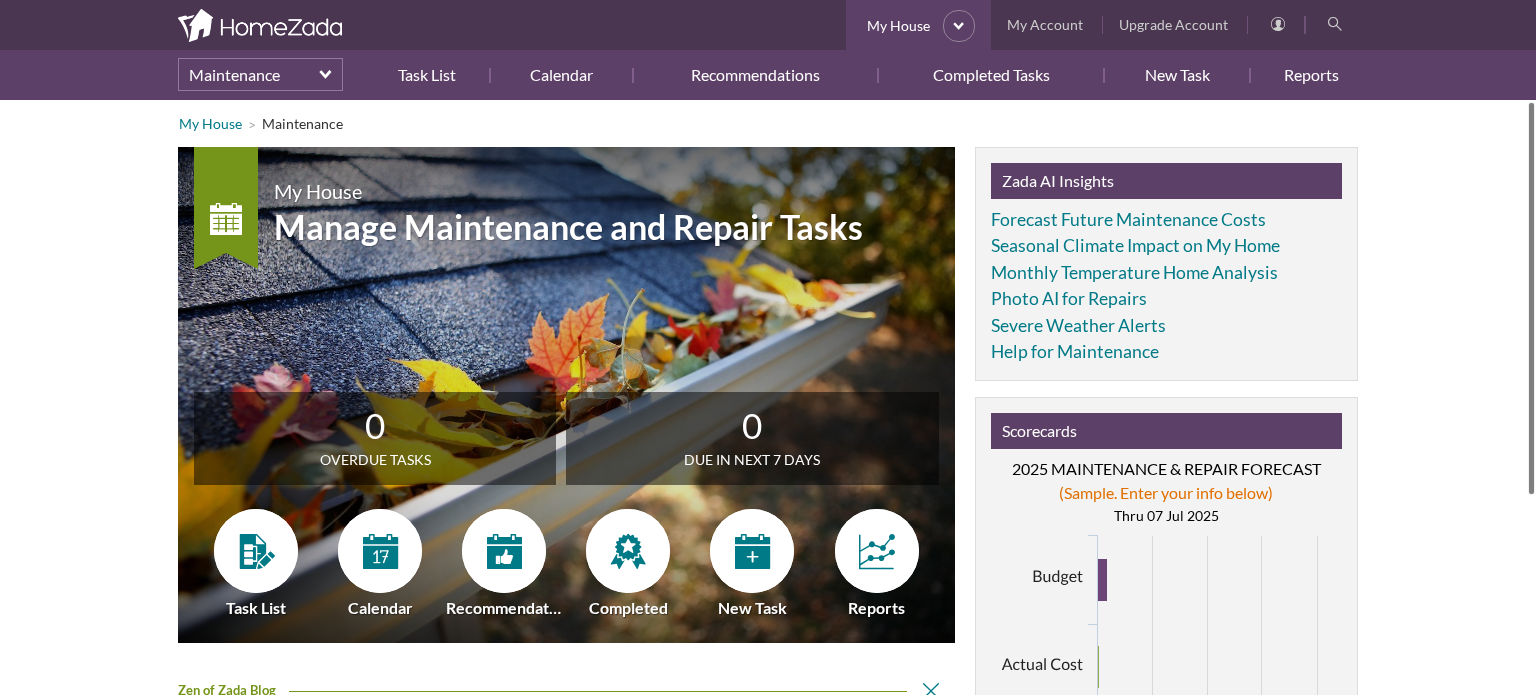 scroll, scrollTop: 0, scrollLeft: 0, axis: both 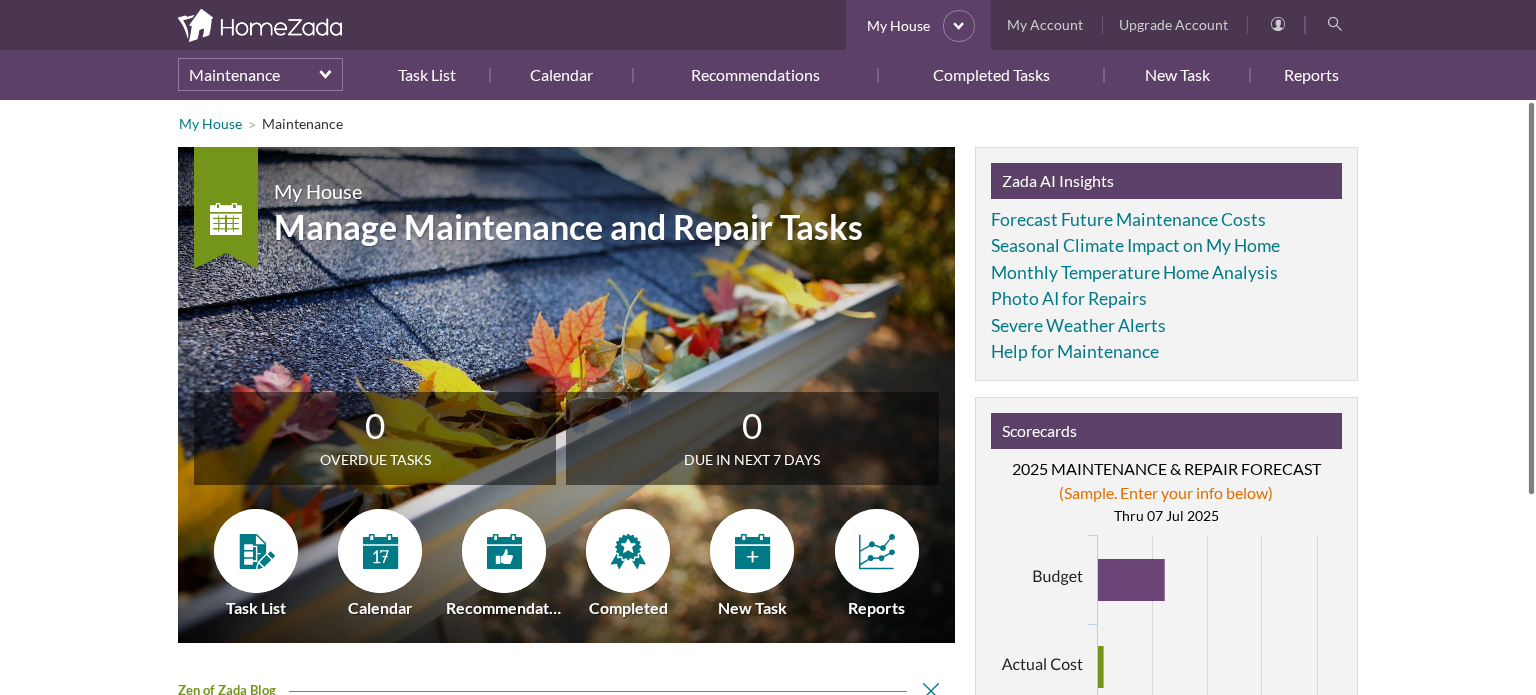 click on "My House
Maintenance
My House
Manage Maintenance and Repair Tasks
0
Overdue Tasks
0
Due in next 7 days
Task List
Calendar
Recommendations
Completed
New Task
Reports" at bounding box center [768, 544] 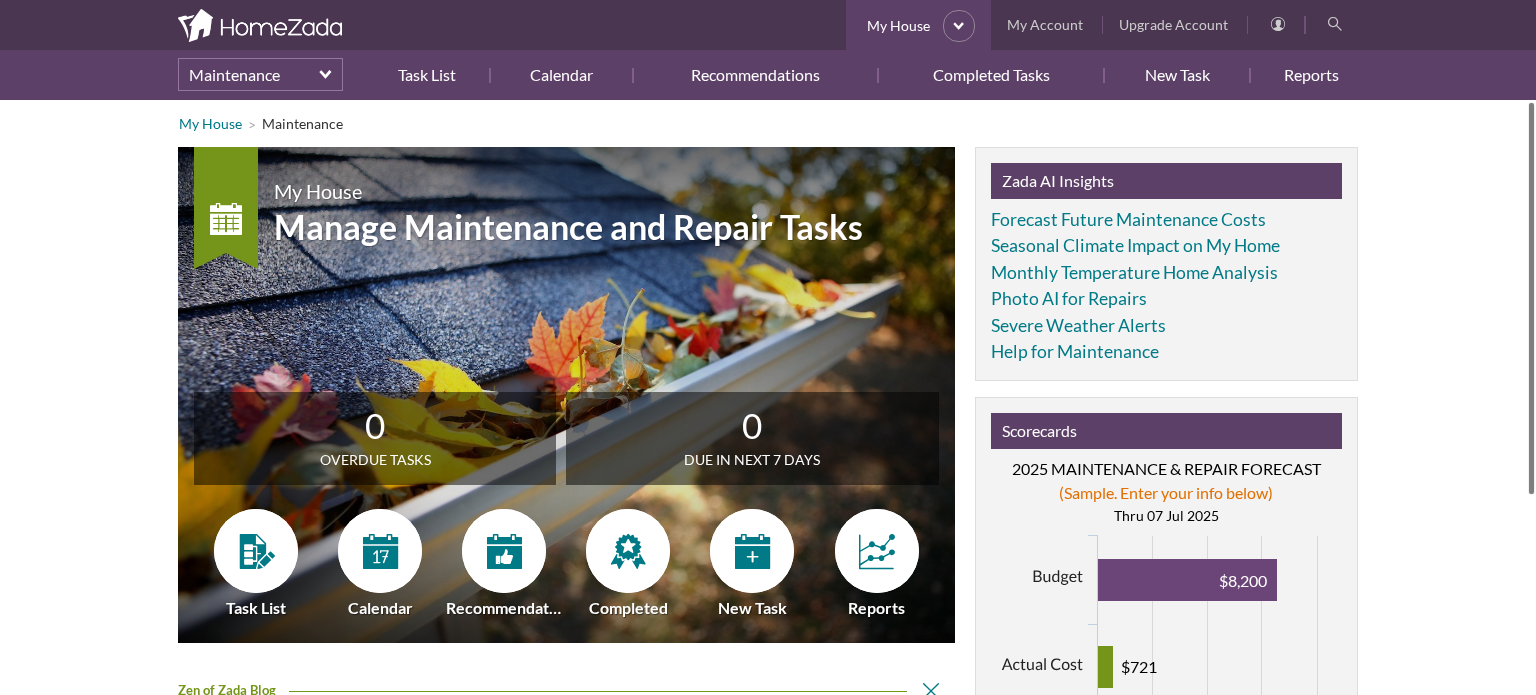 click on "My House
Maintenance
My House
Manage Maintenance and Repair Tasks
0
Overdue Tasks
0
Due in next 7 days
Task List
Calendar
Recommendations
Completed
New Task
Reports" at bounding box center [768, 544] 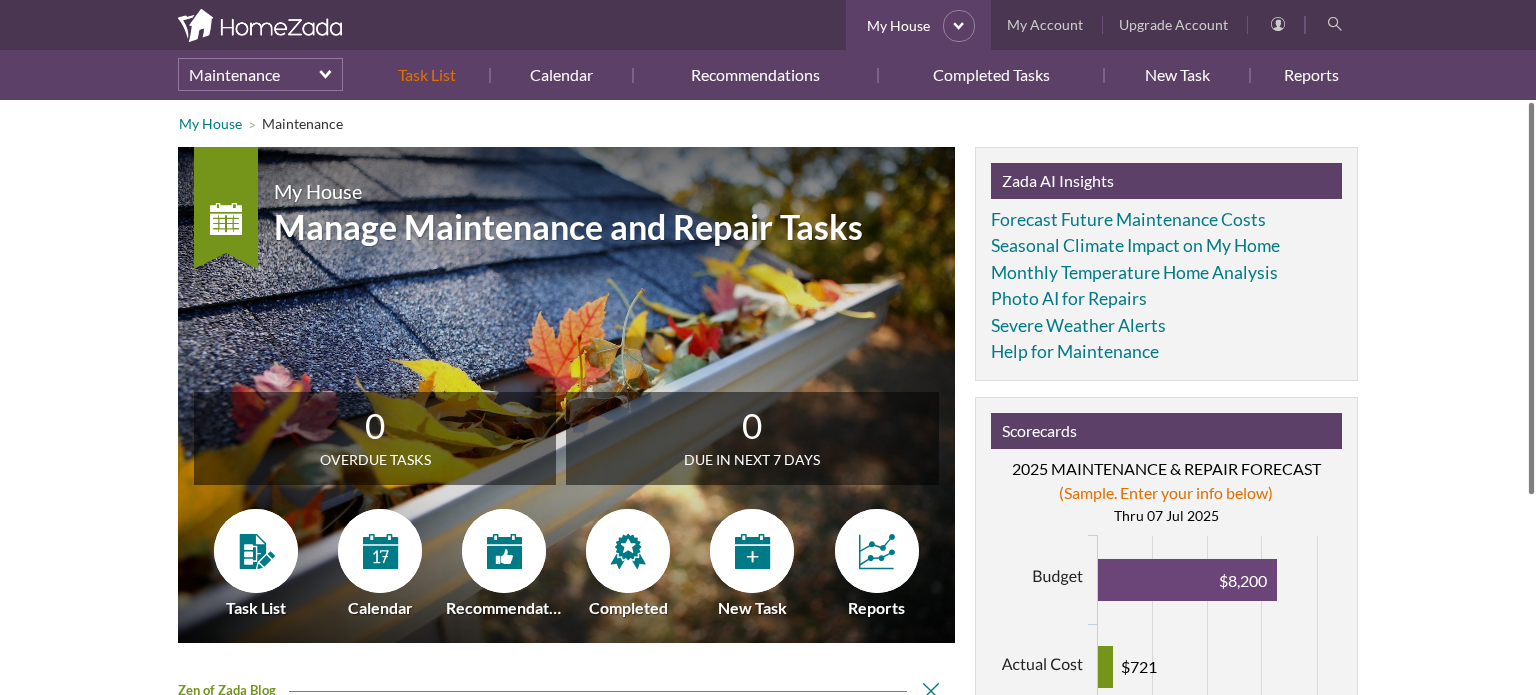 click on "Task List" at bounding box center [434, 75] 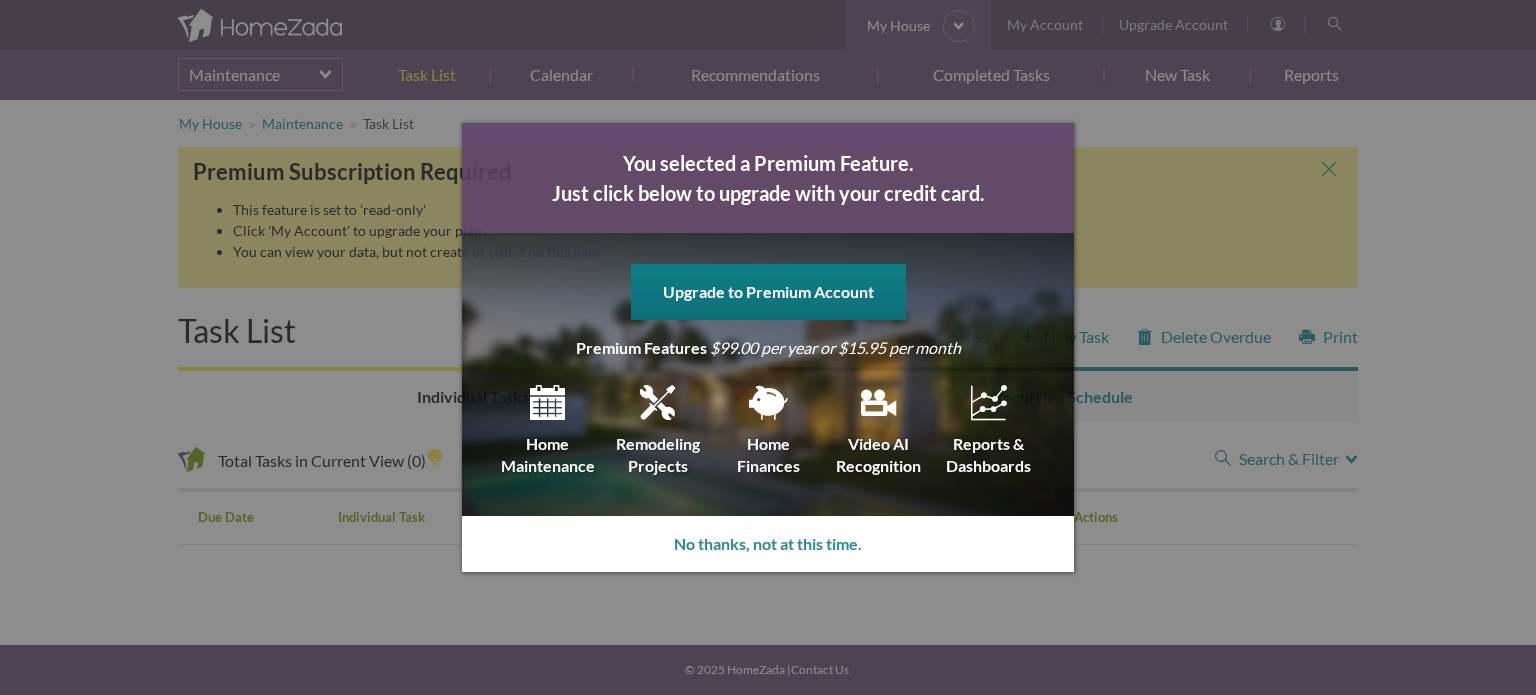 scroll, scrollTop: 0, scrollLeft: 0, axis: both 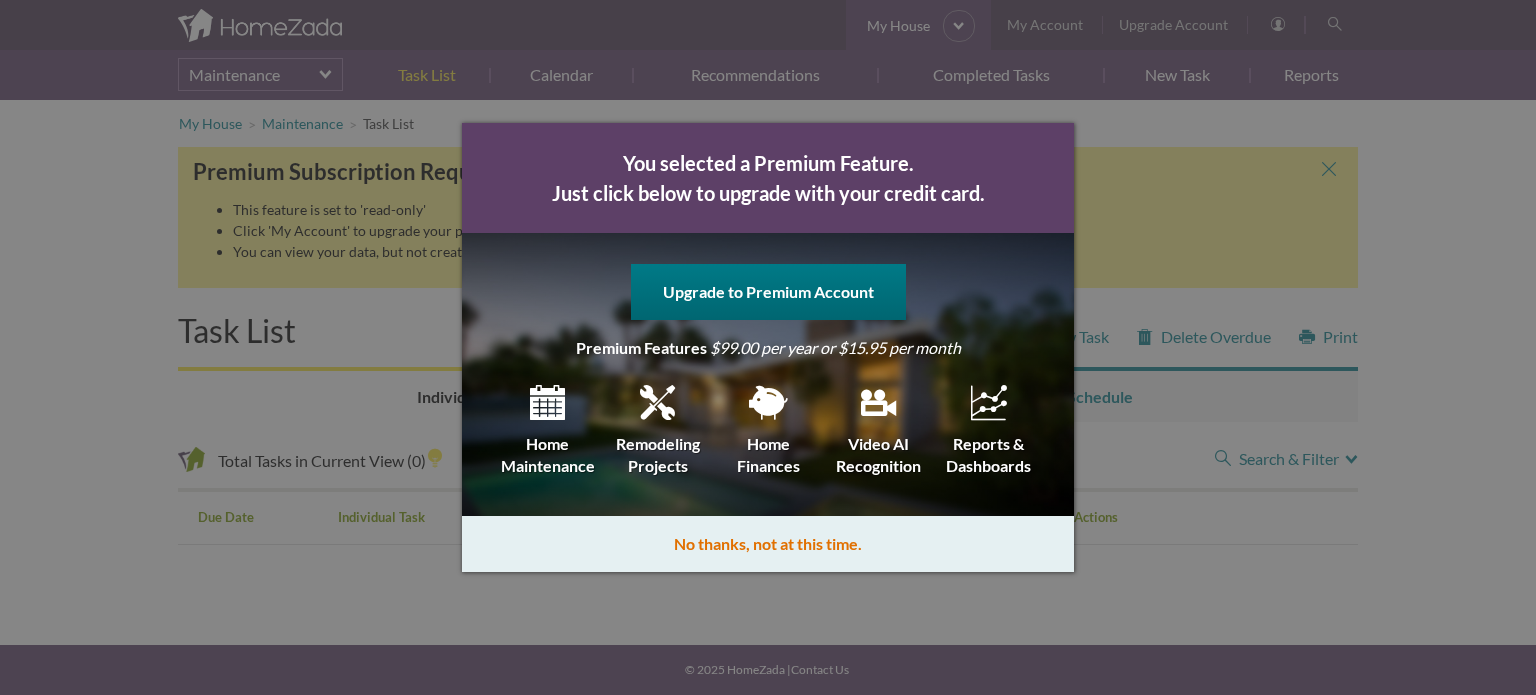click on "No thanks, not at this time." at bounding box center (768, 544) 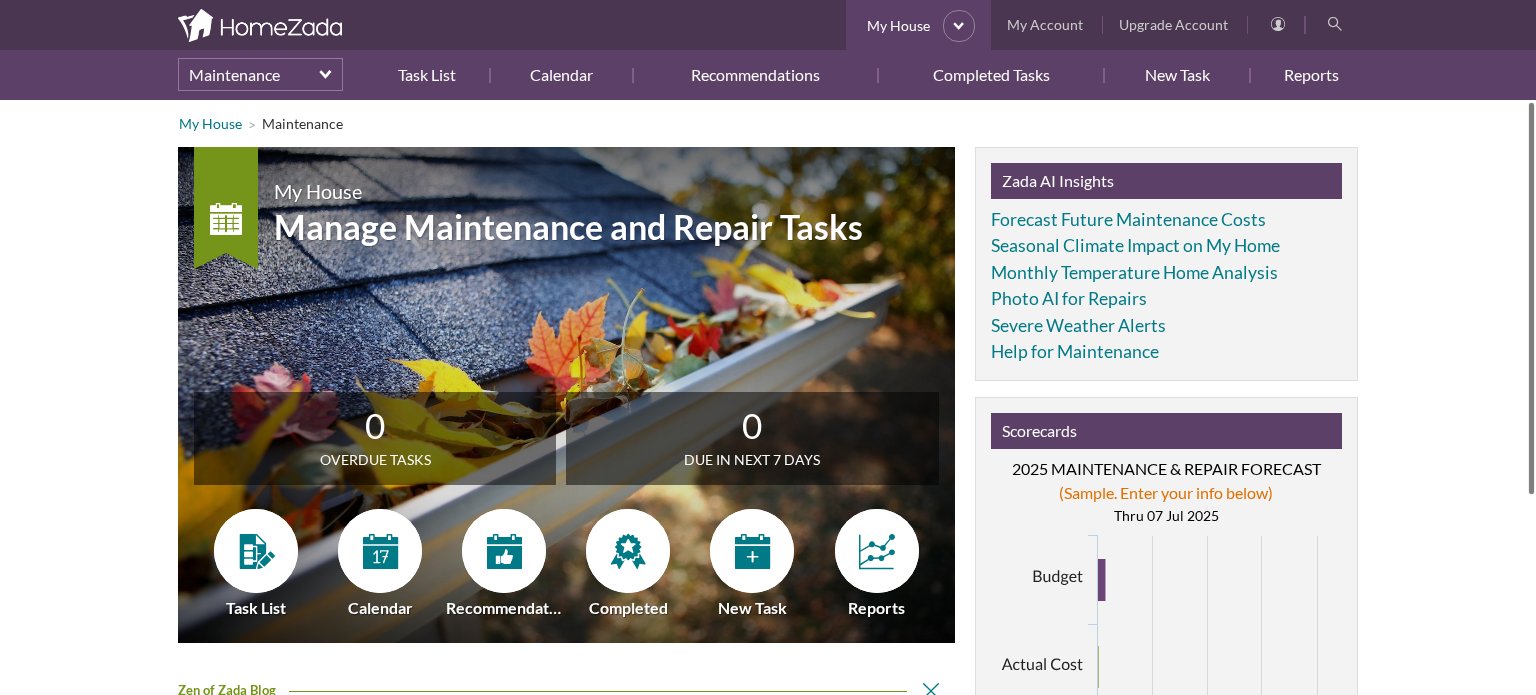 scroll, scrollTop: 0, scrollLeft: 0, axis: both 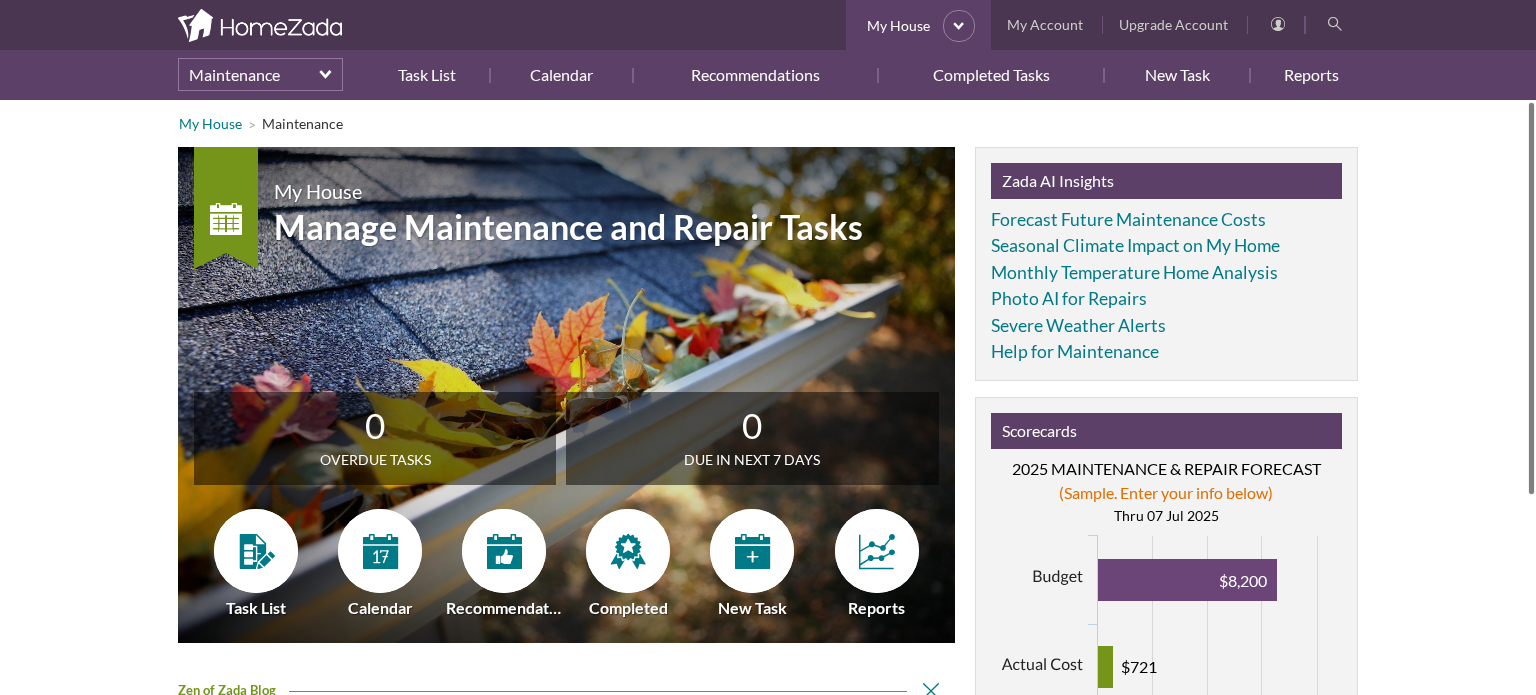 click on "My House
Maintenance
My House
Manage Maintenance and Repair Tasks
0
Overdue Tasks
0
Due in next 7 days
Task List
Calendar
Recommendations
Completed
New Task
Reports" at bounding box center [768, 544] 